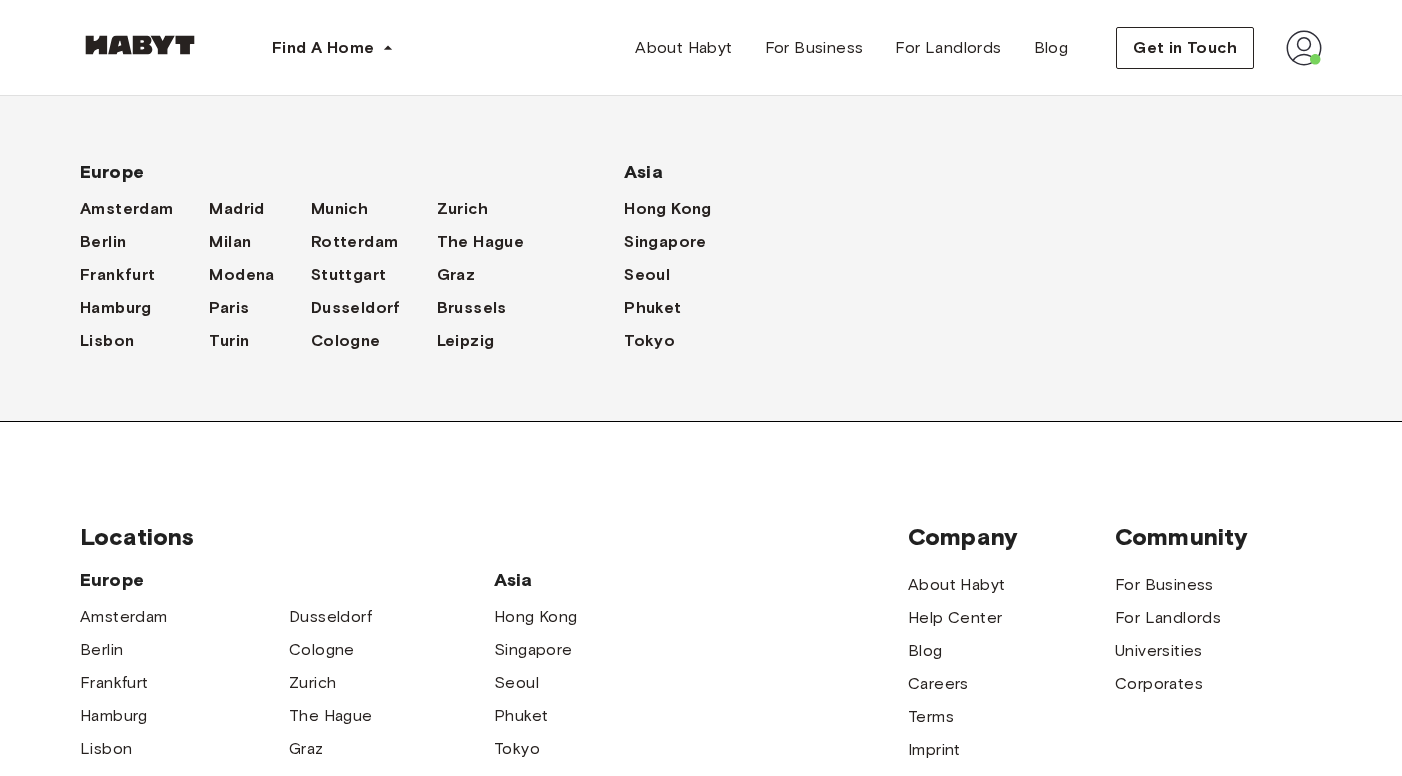 scroll, scrollTop: 4, scrollLeft: 0, axis: vertical 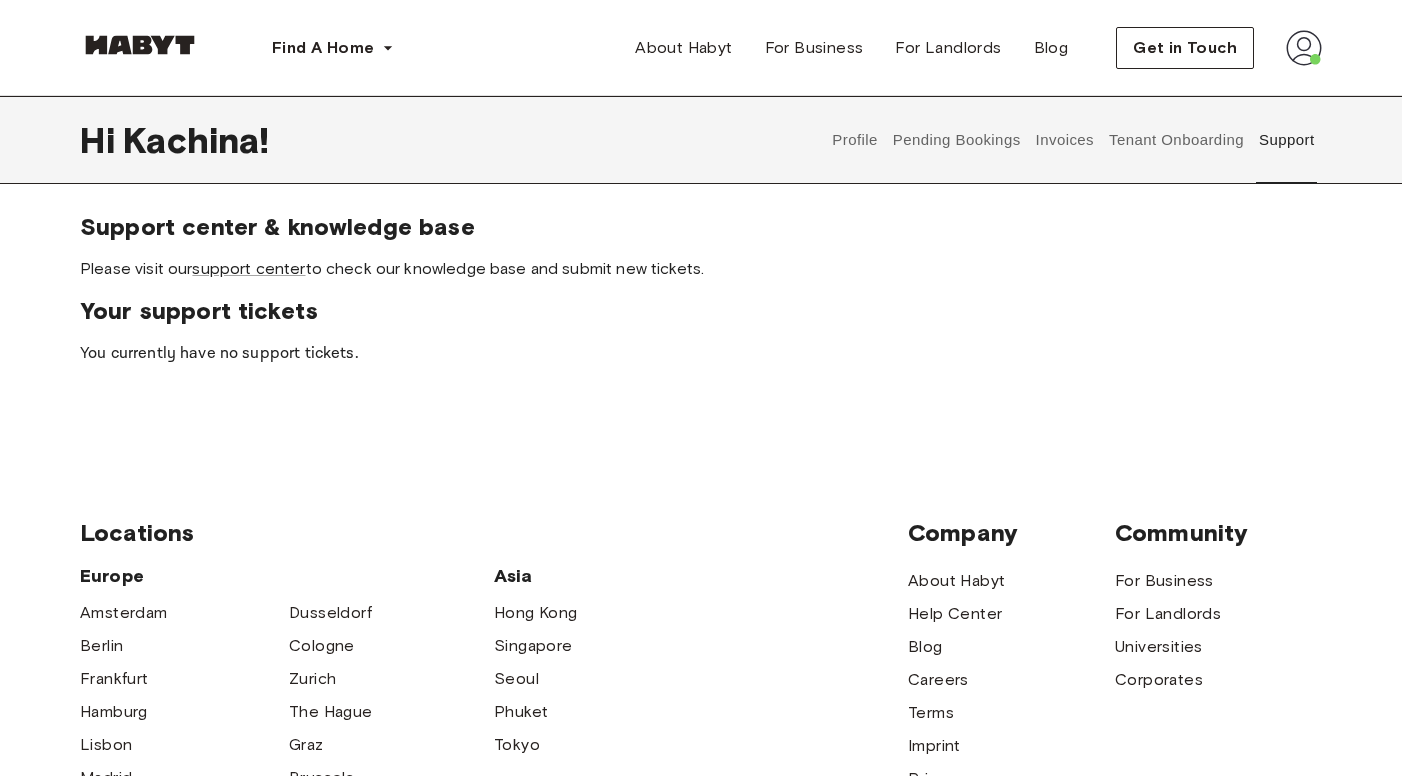 click on "Locations Europe Amsterdam Berlin Frankfurt Hamburg Lisbon Madrid Milan Modena Paris Turin Munich Rotterdam Stuttgart Dusseldorf Cologne Zurich The Hague Graz Brussels Leipzig Asia Hong Kong Singapore Seoul Phuket Tokyo Company About Habyt Help Center Blog Careers Terms Imprint Privacy Press Community For Business For Landlords Universities Corporates" at bounding box center [701, 771] 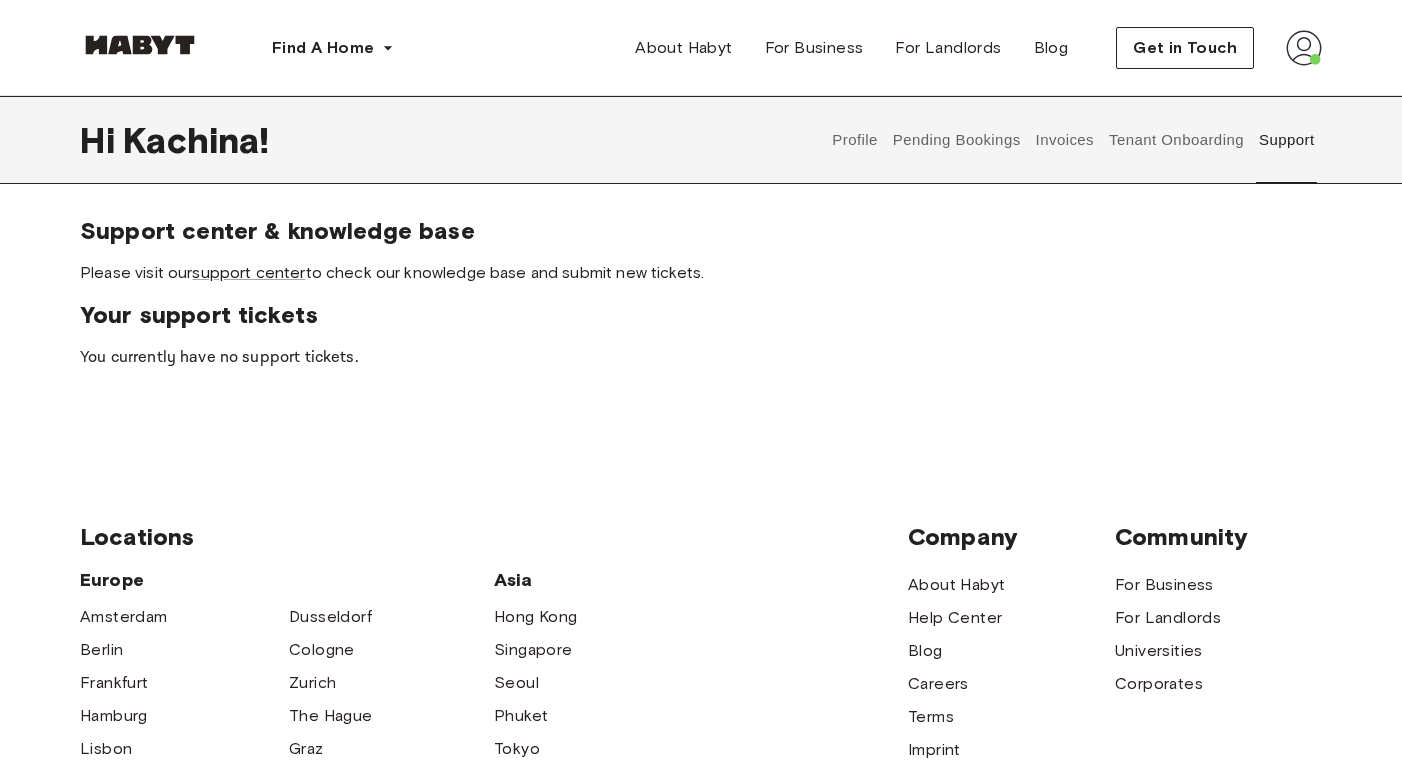 scroll, scrollTop: 0, scrollLeft: 0, axis: both 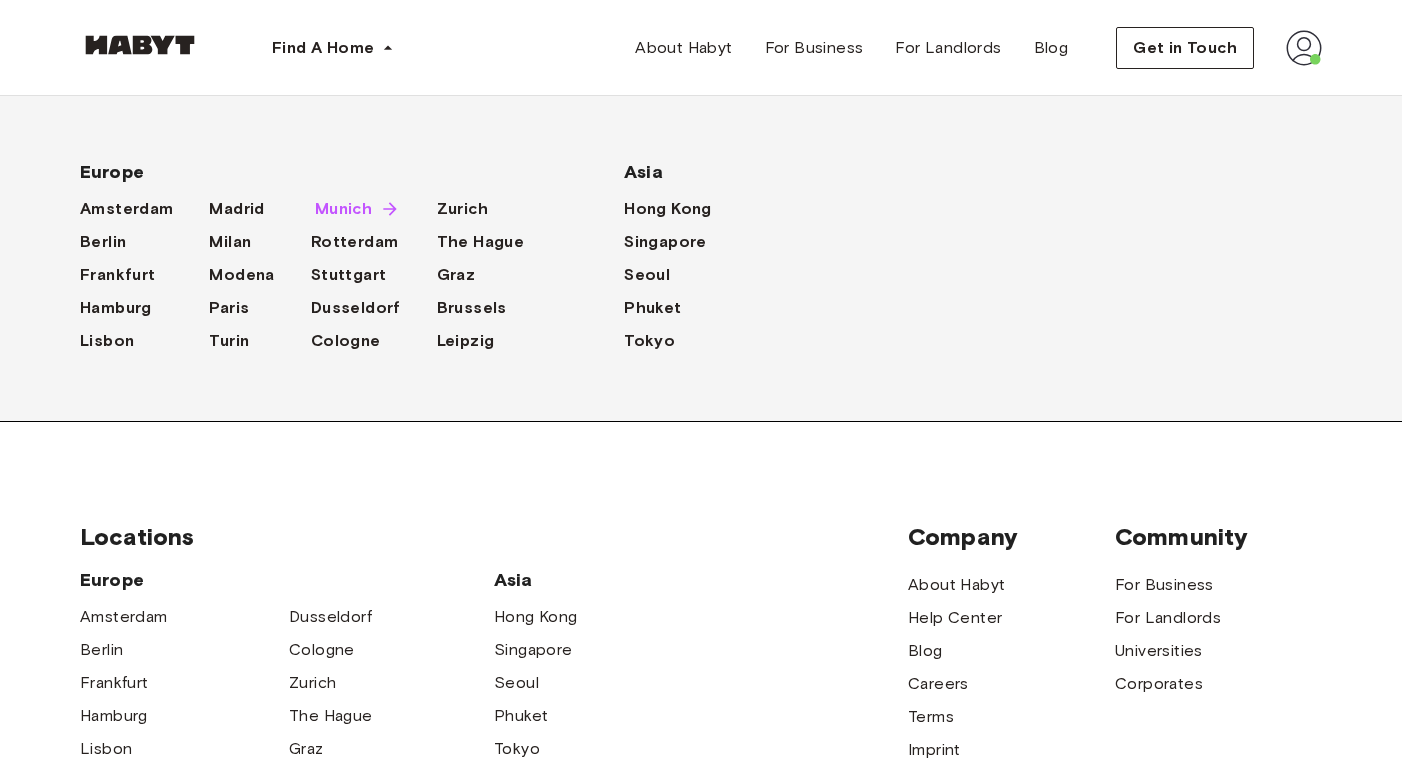 click on "Munich" at bounding box center (343, 209) 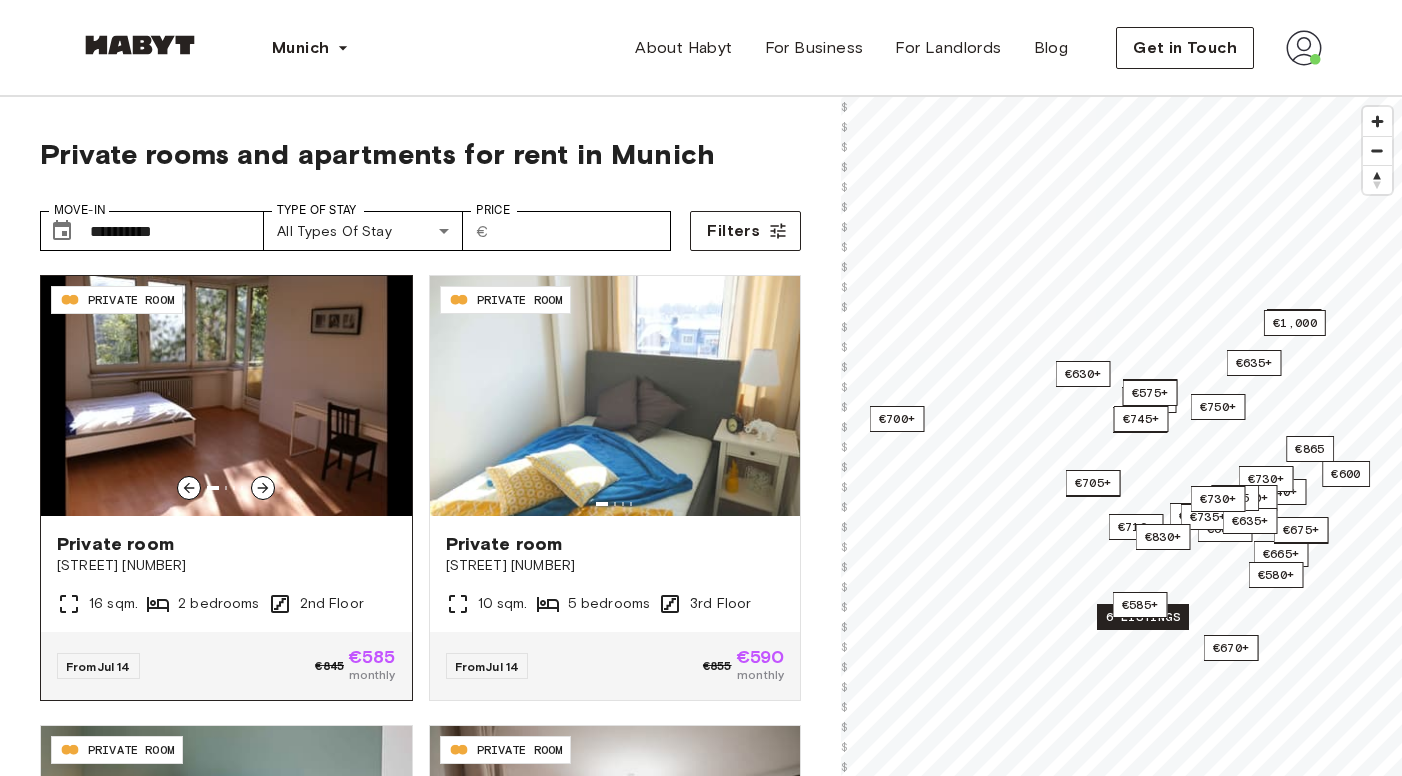 click 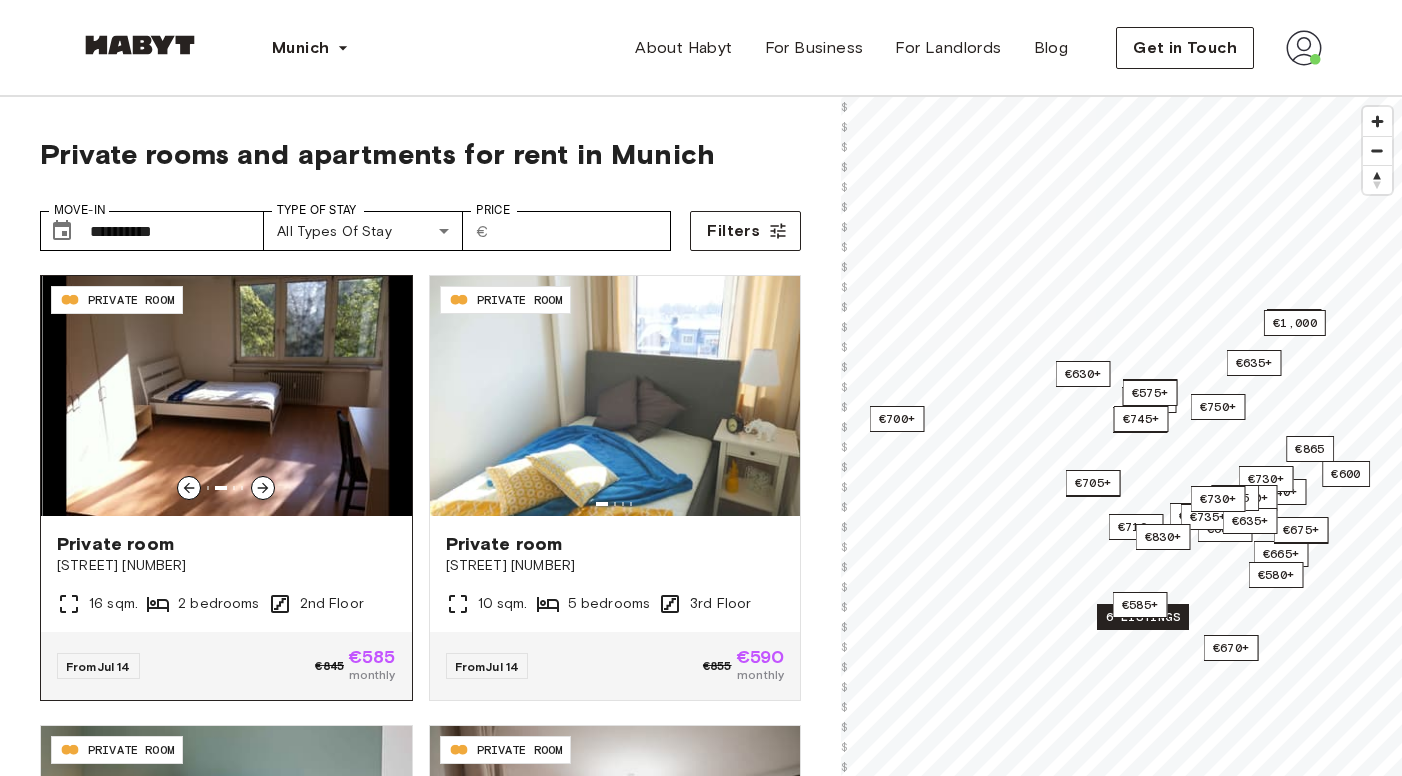 click 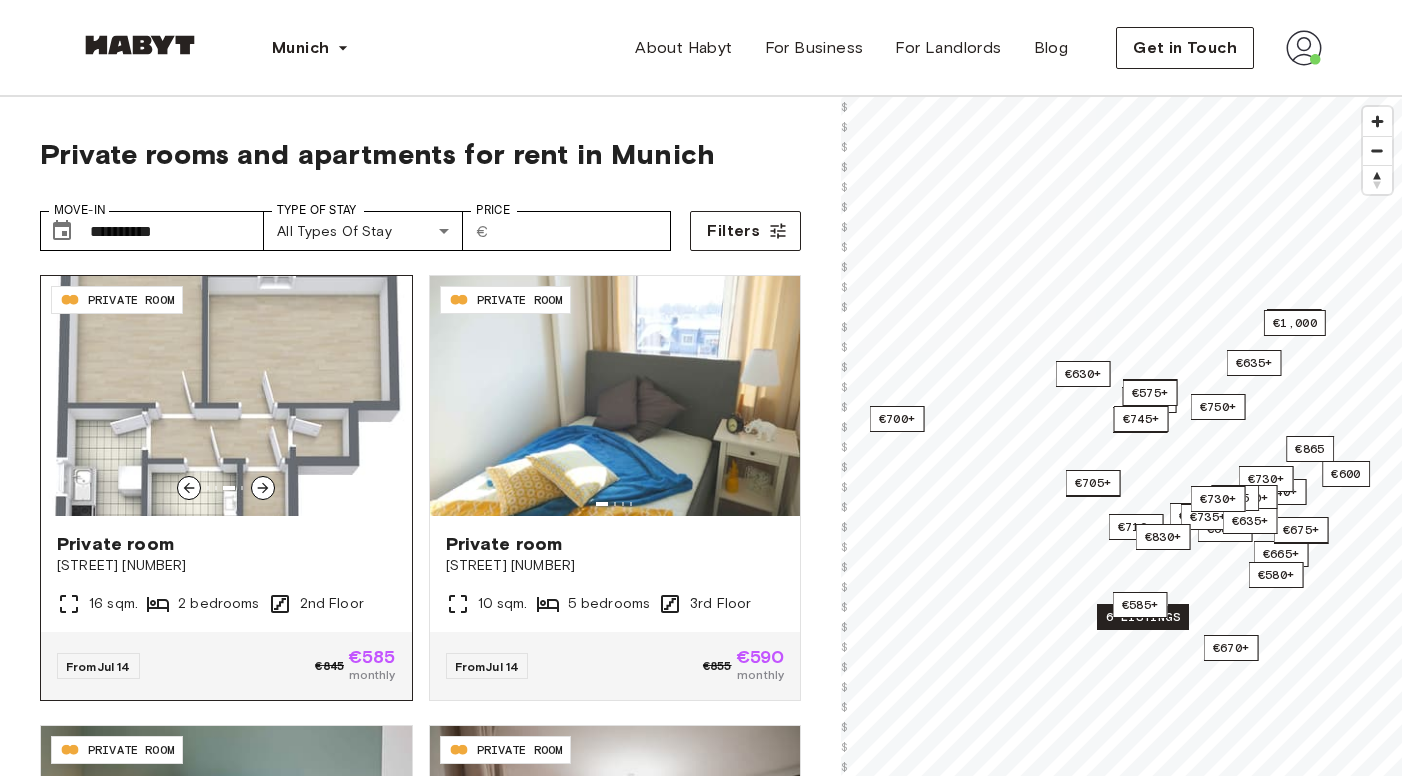 click 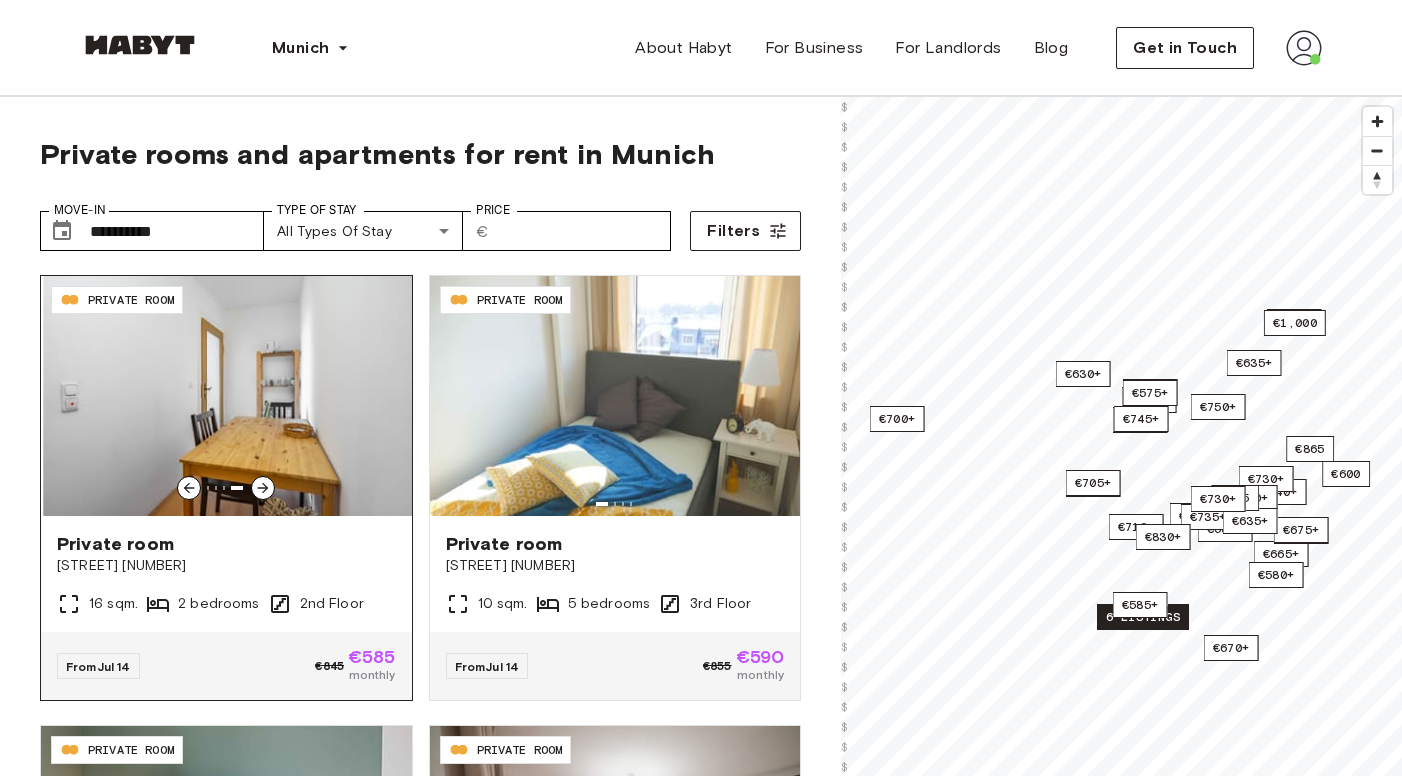 click 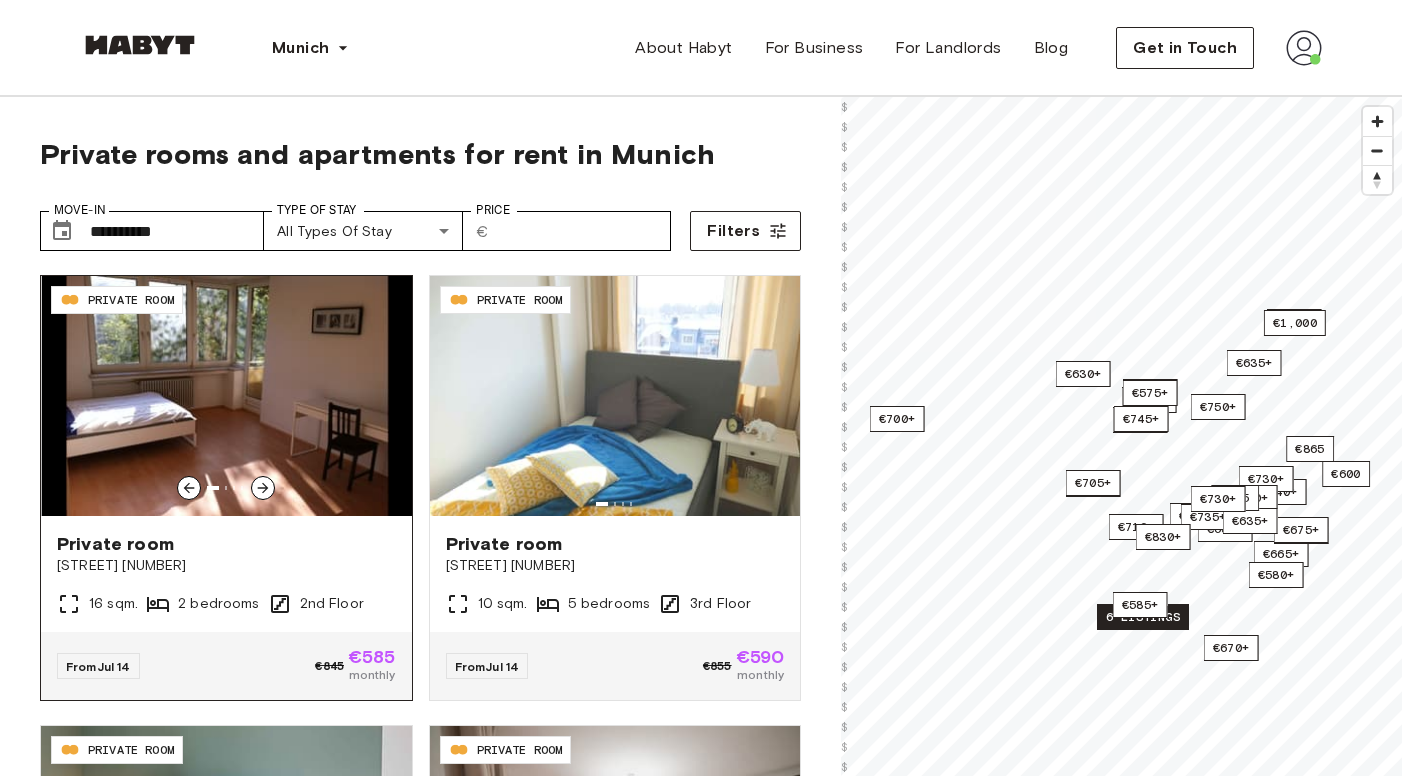 click 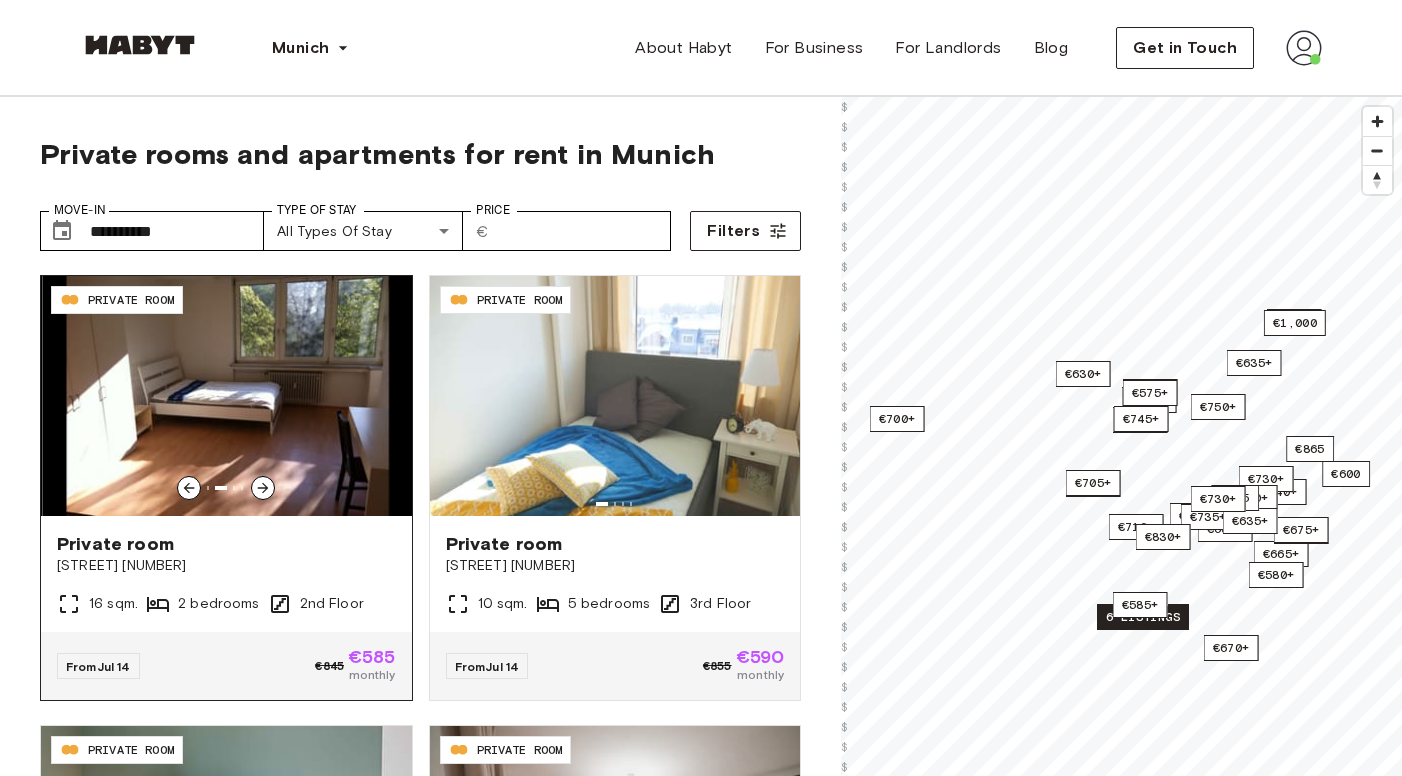click 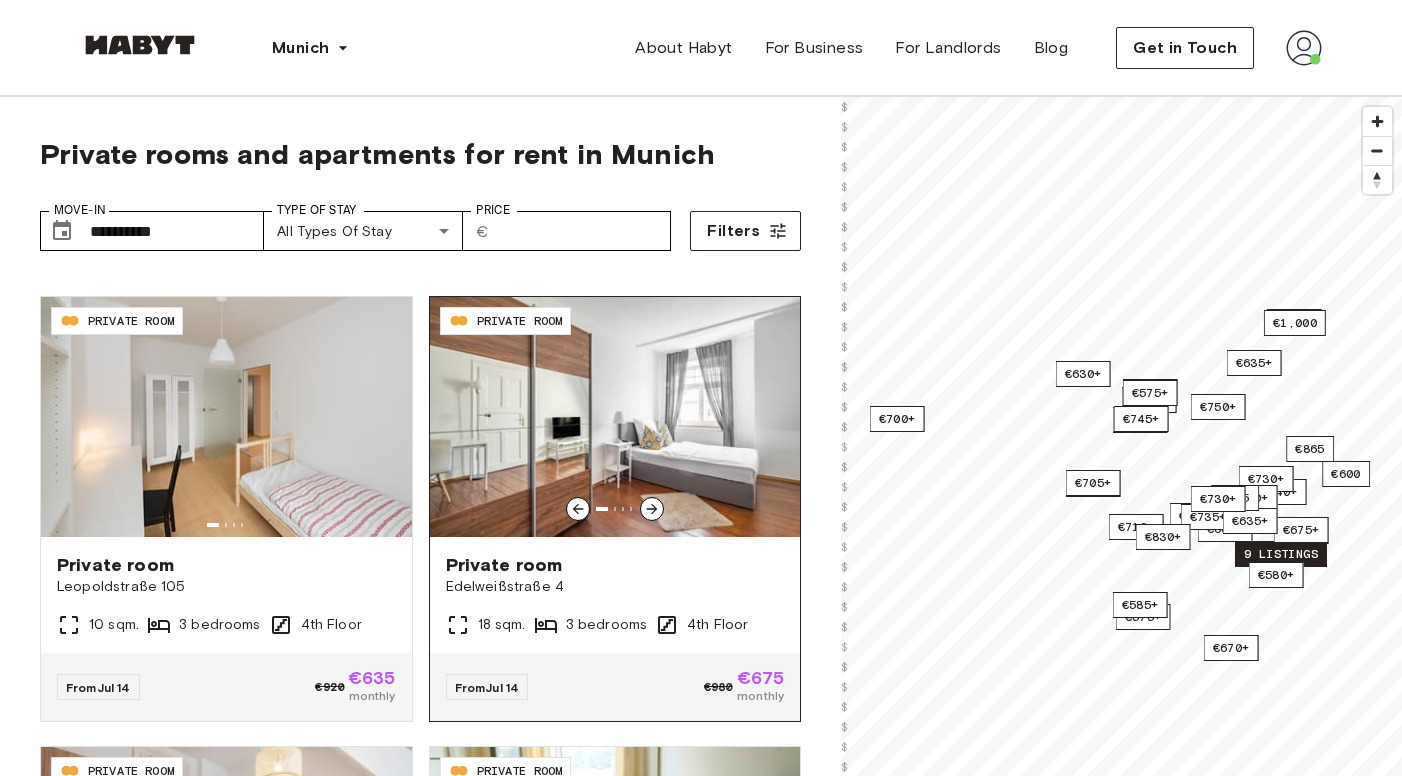 scroll, scrollTop: 886, scrollLeft: 0, axis: vertical 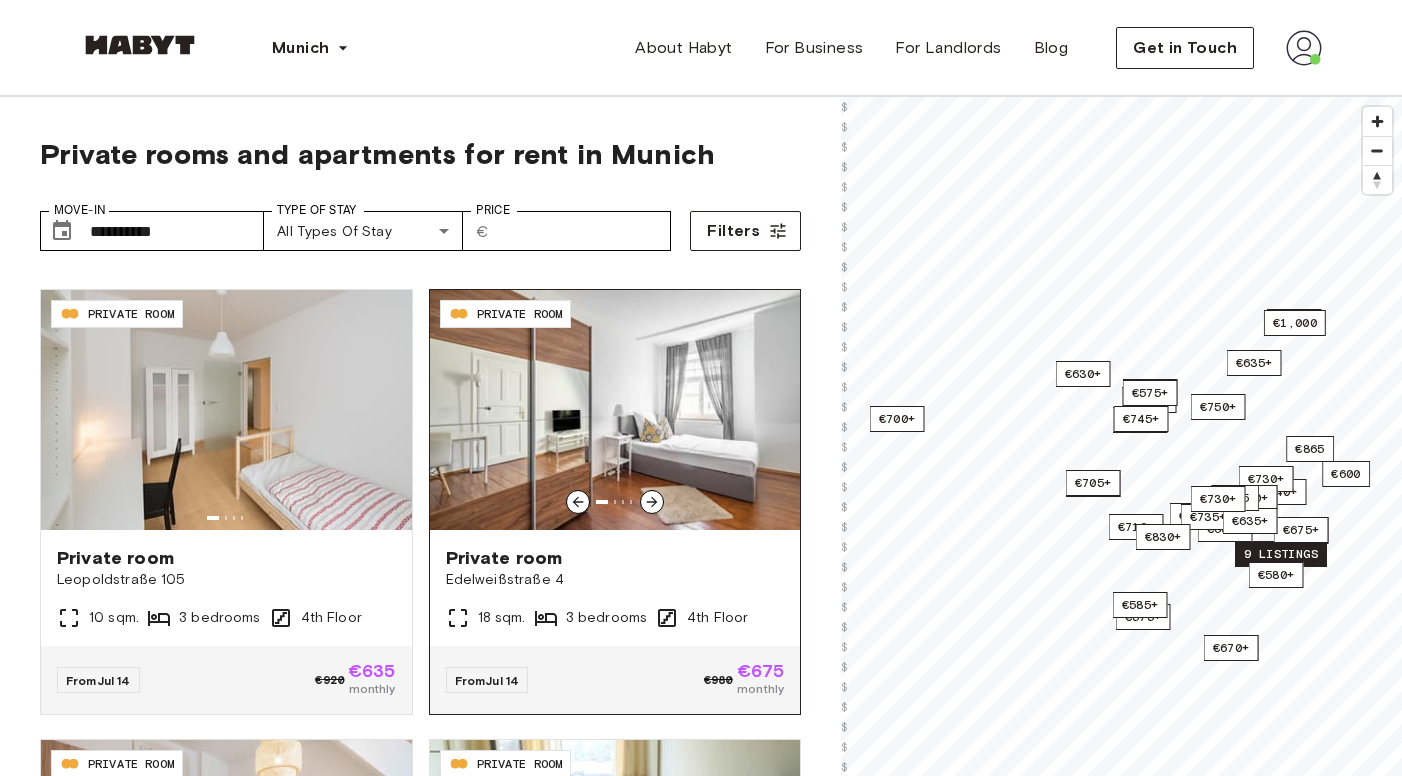 click 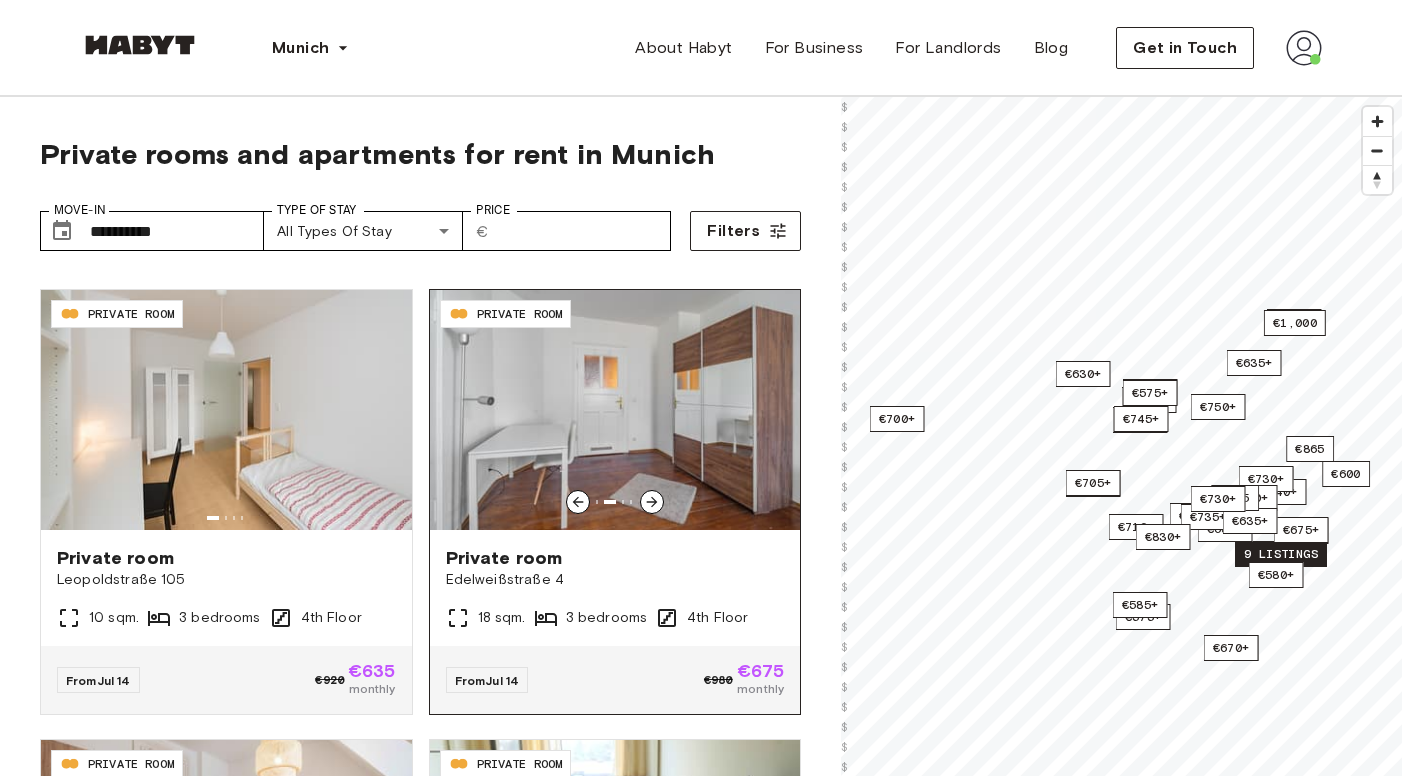 click 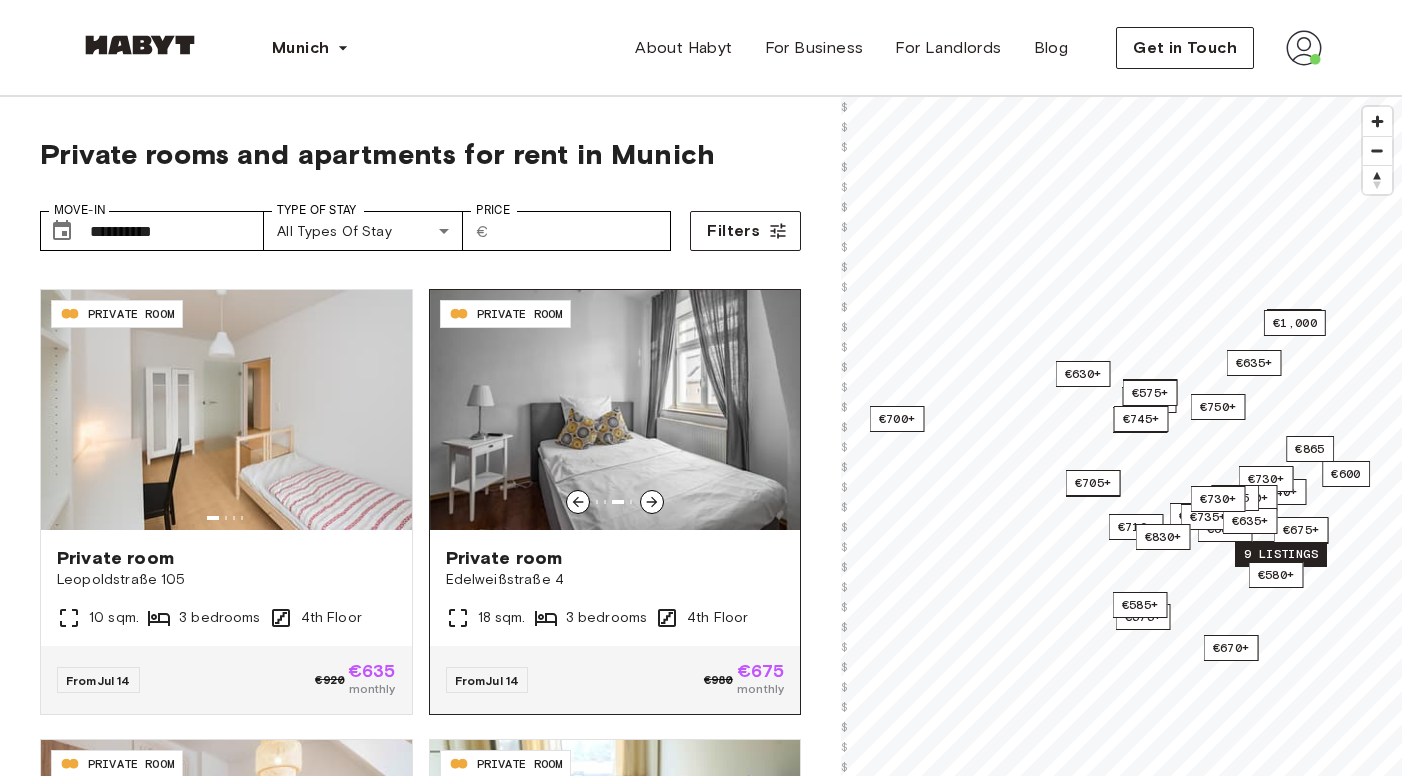 click 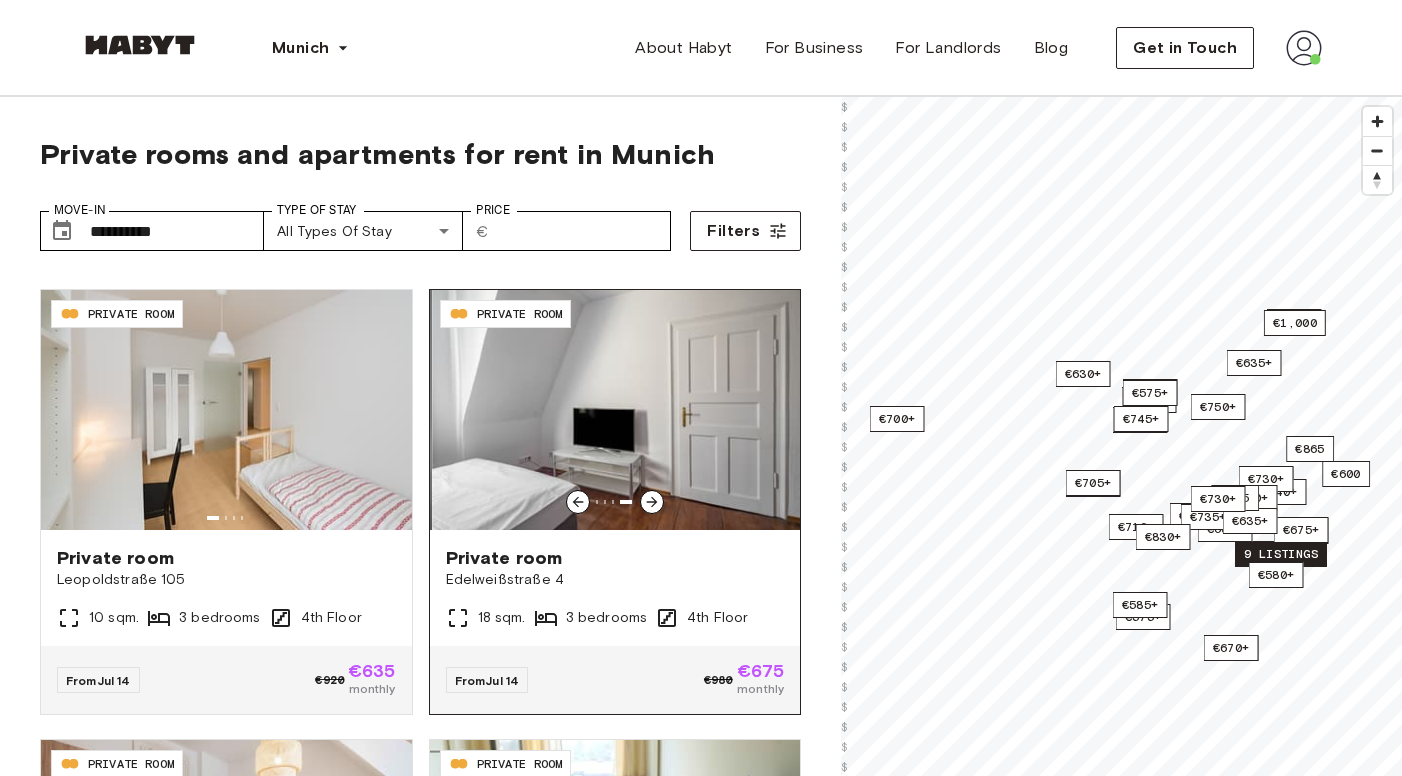 click 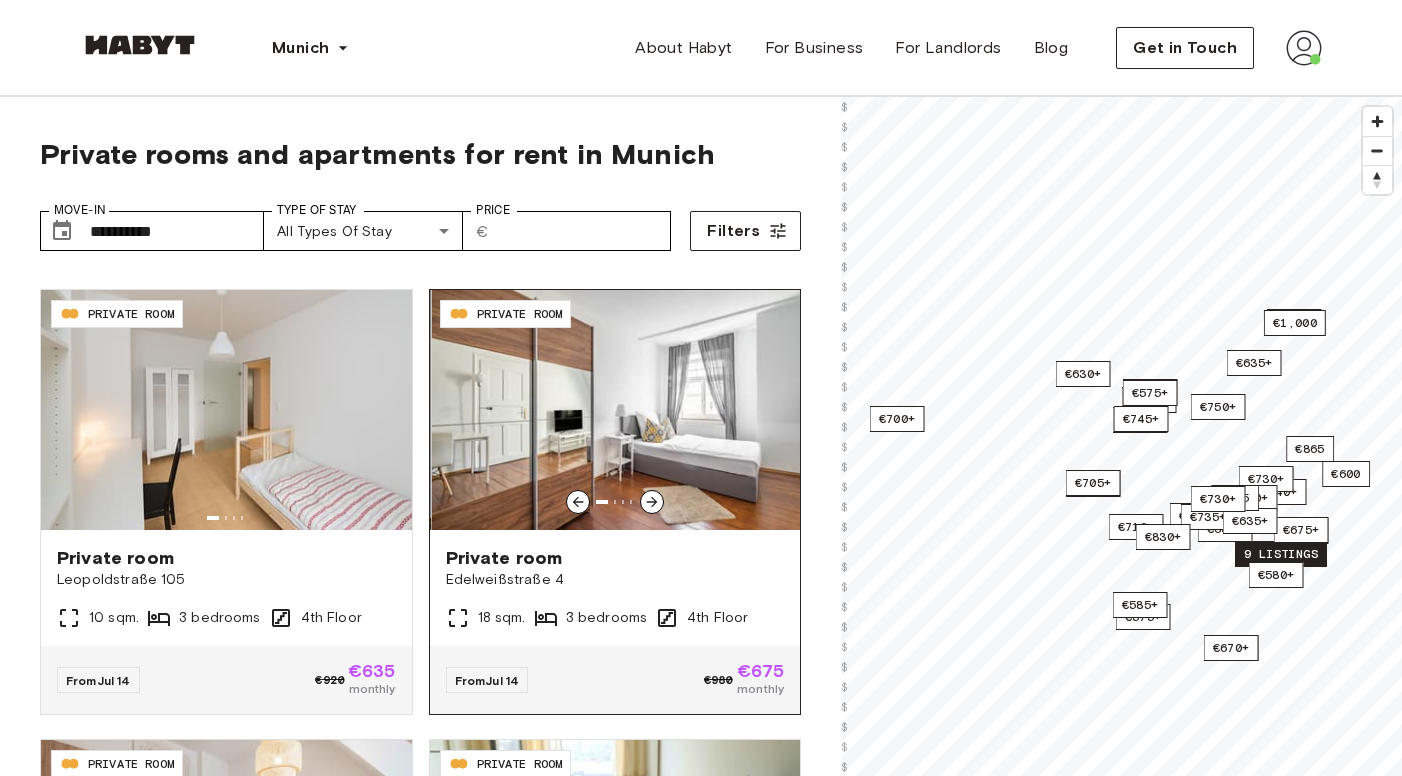 click 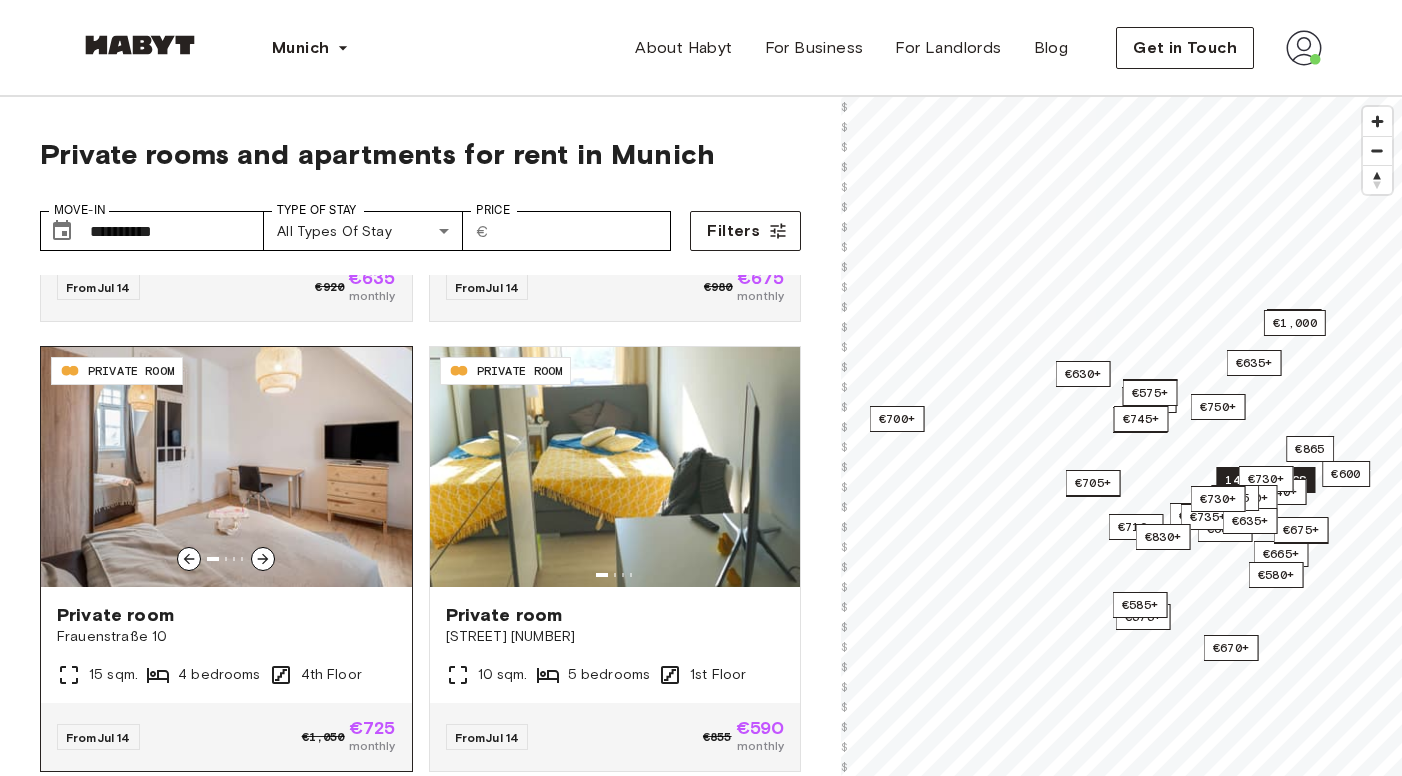 scroll, scrollTop: 1285, scrollLeft: 0, axis: vertical 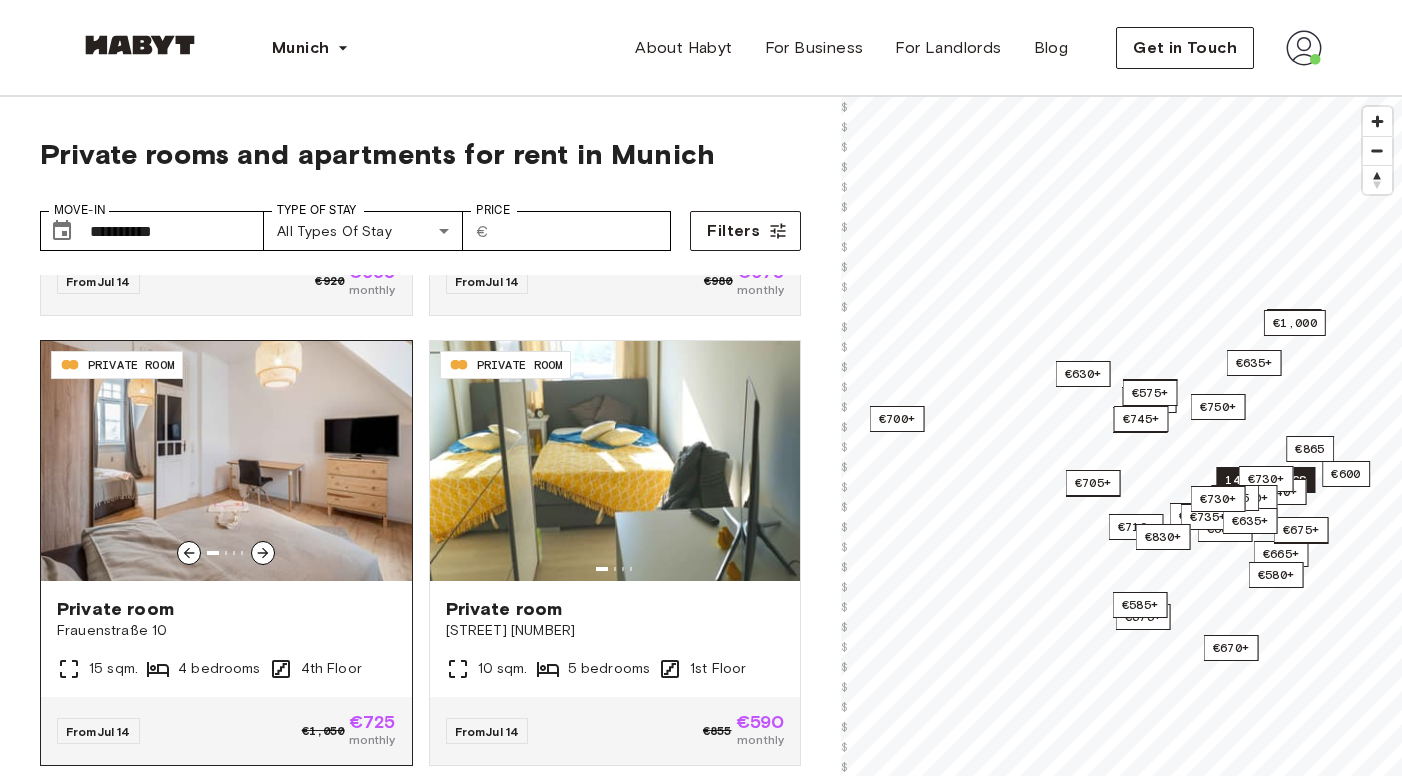 click 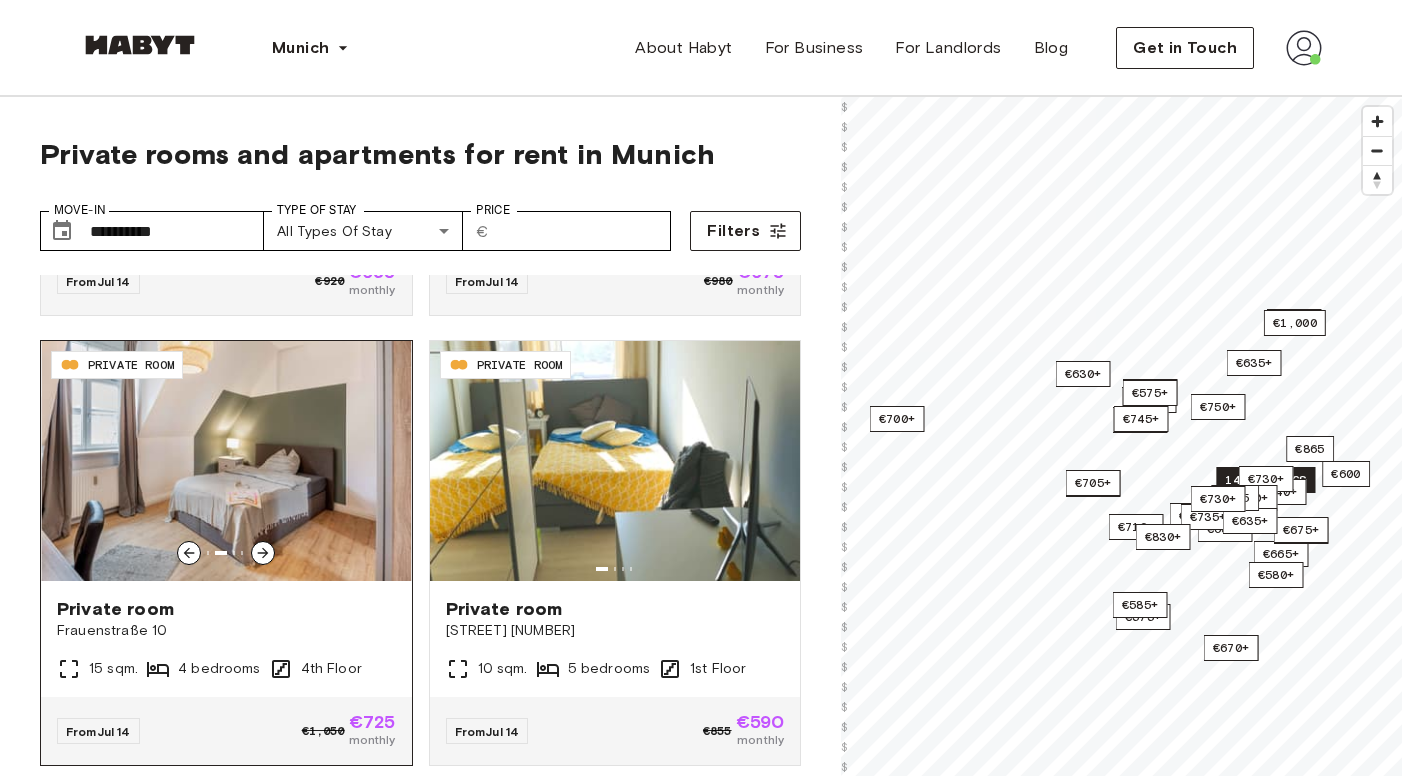 click 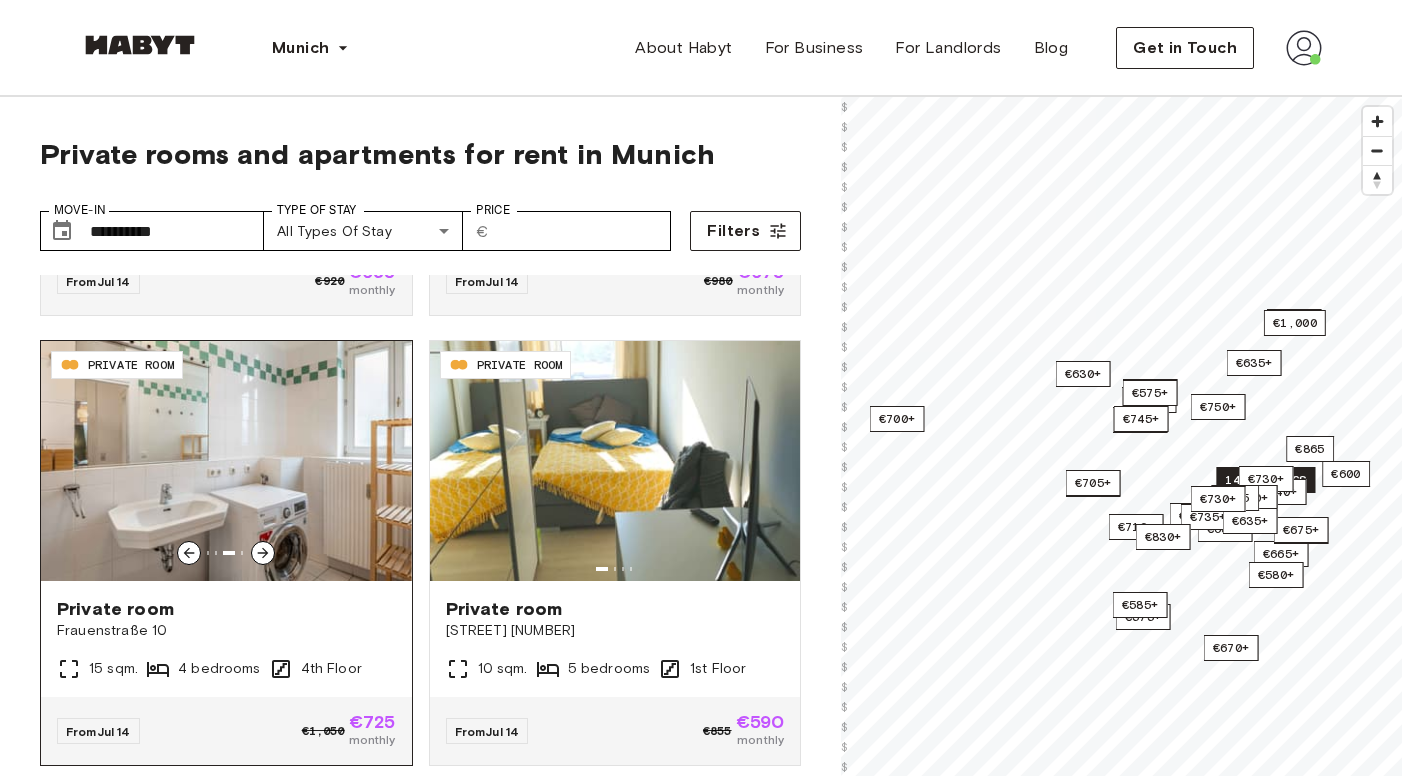 click 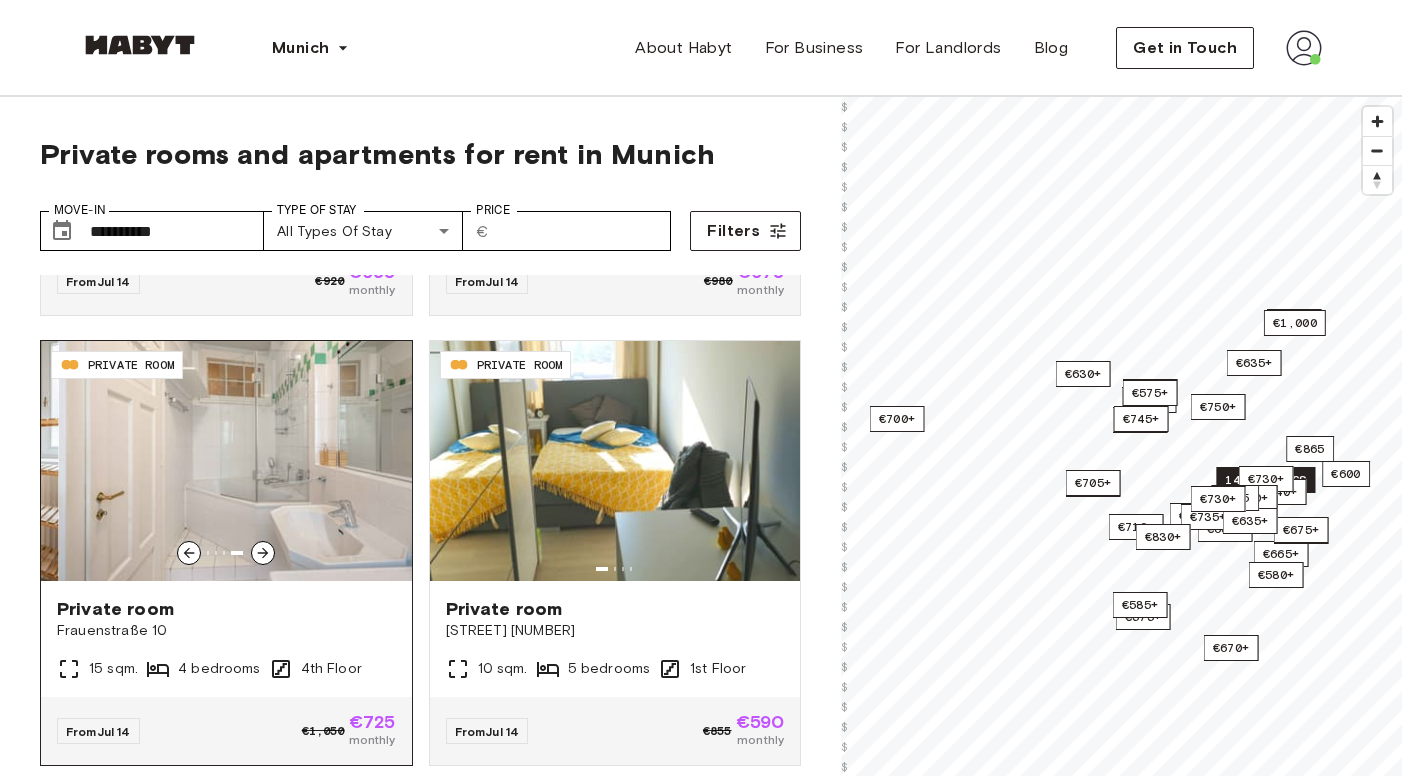 click 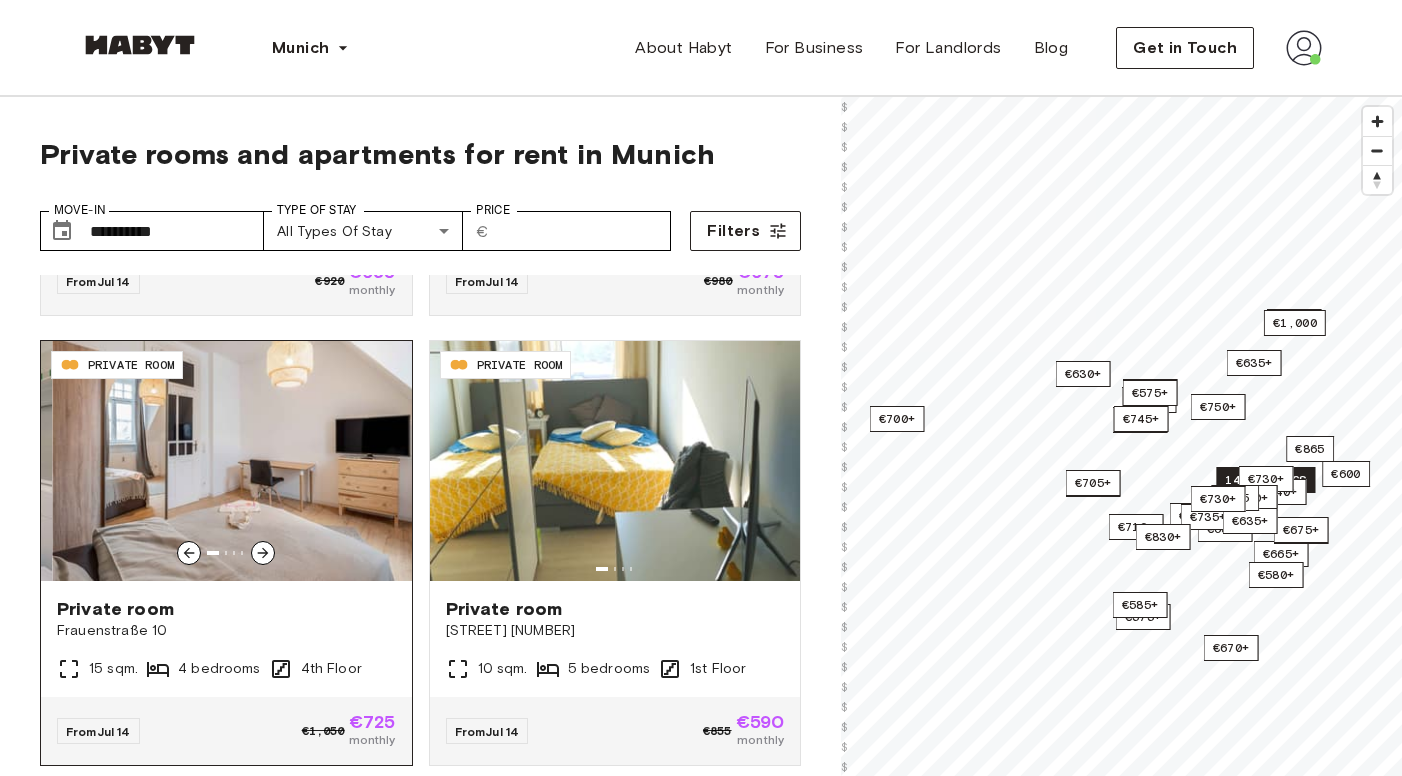 click 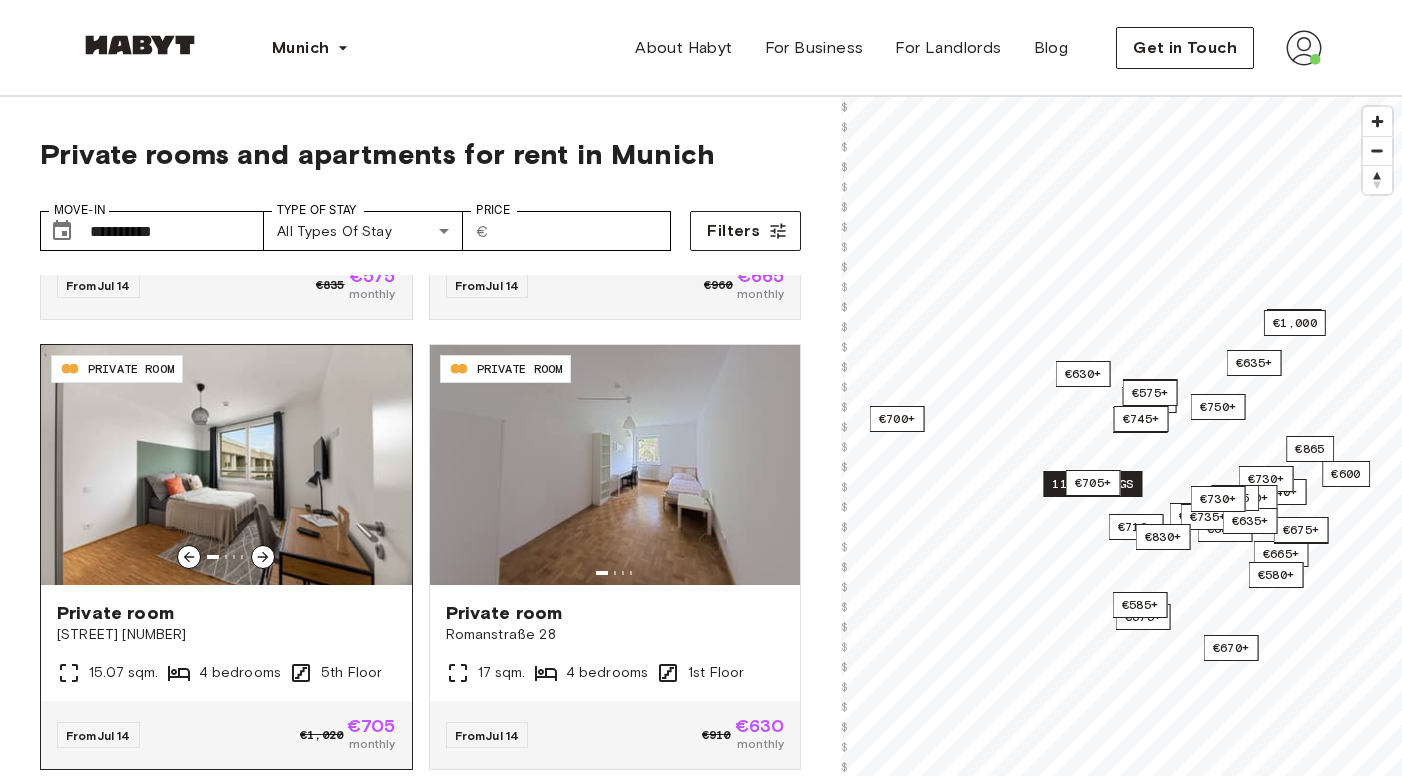 scroll, scrollTop: 2192, scrollLeft: 0, axis: vertical 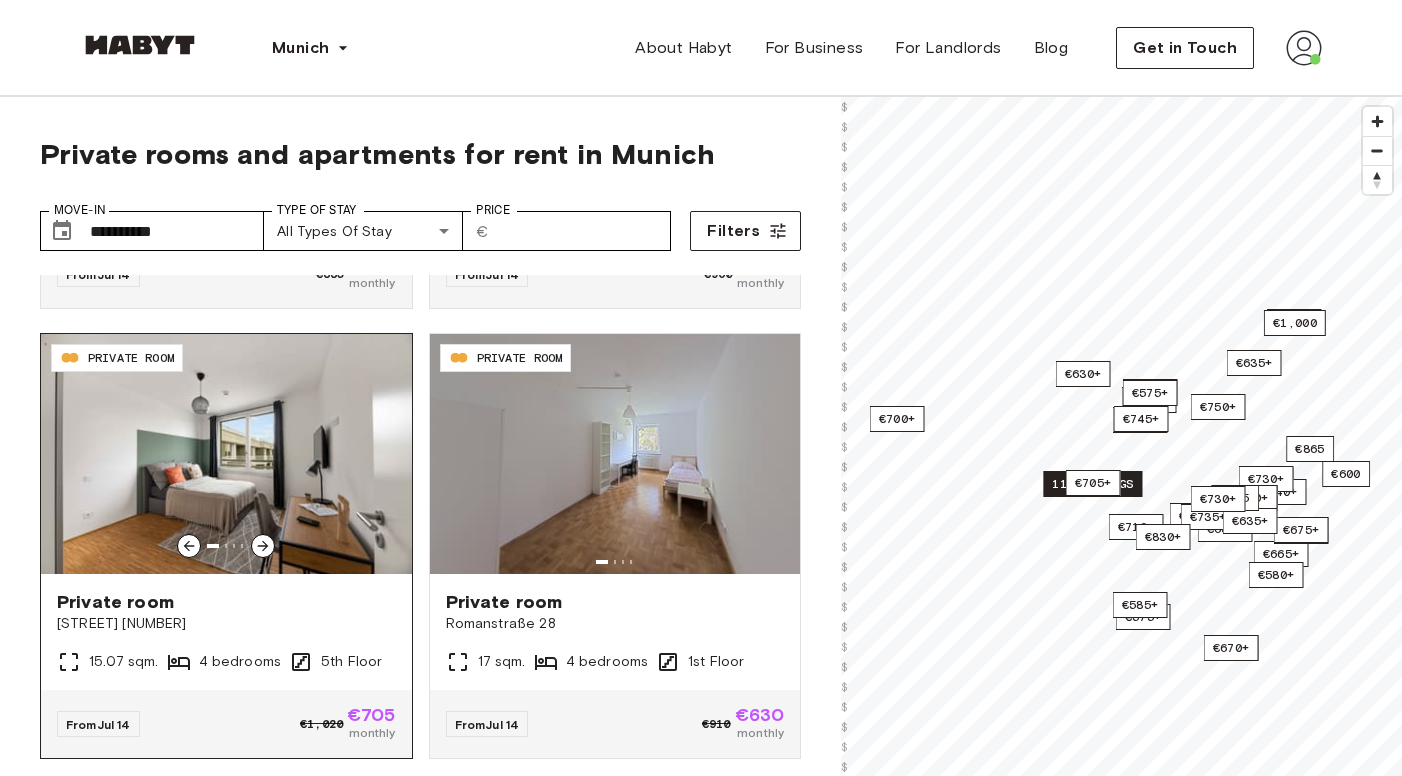 click at bounding box center (263, 546) 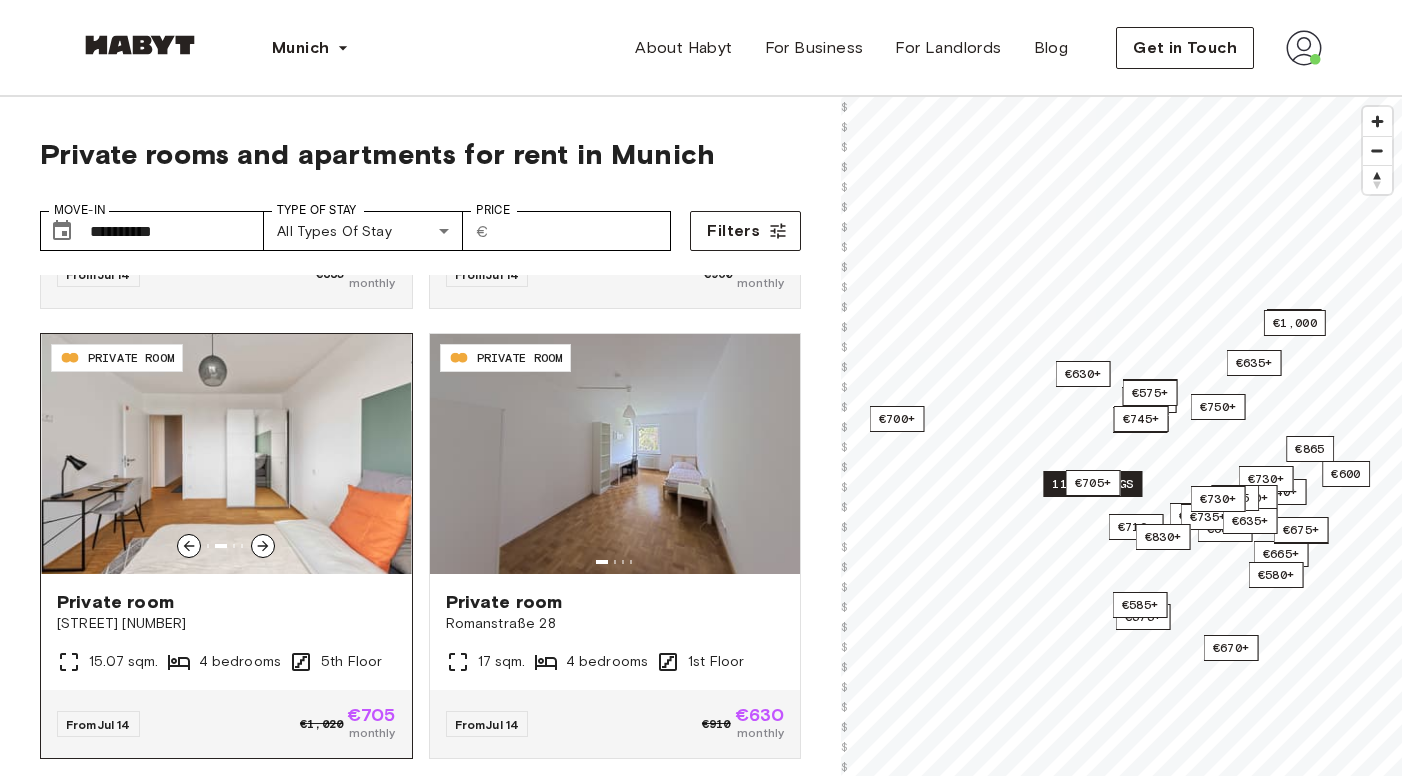click 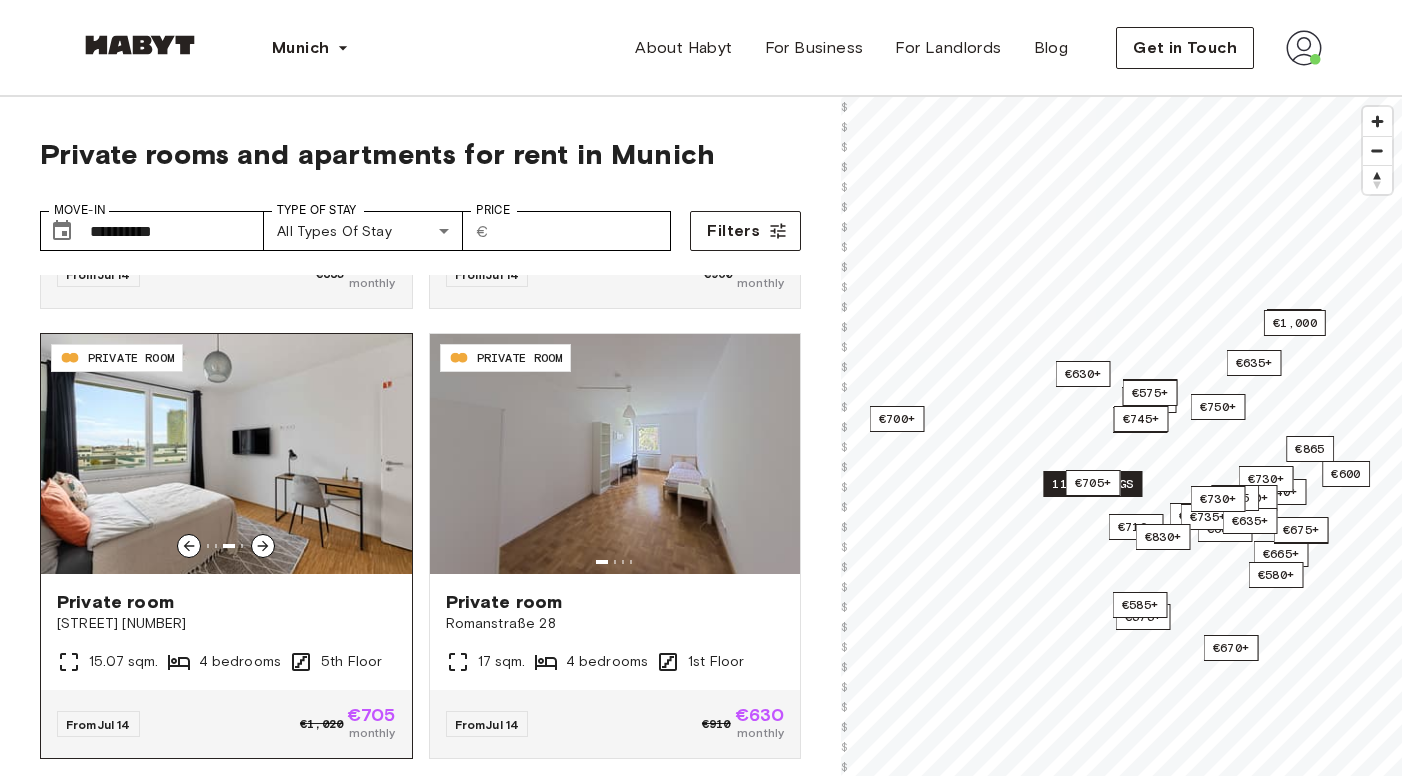 click 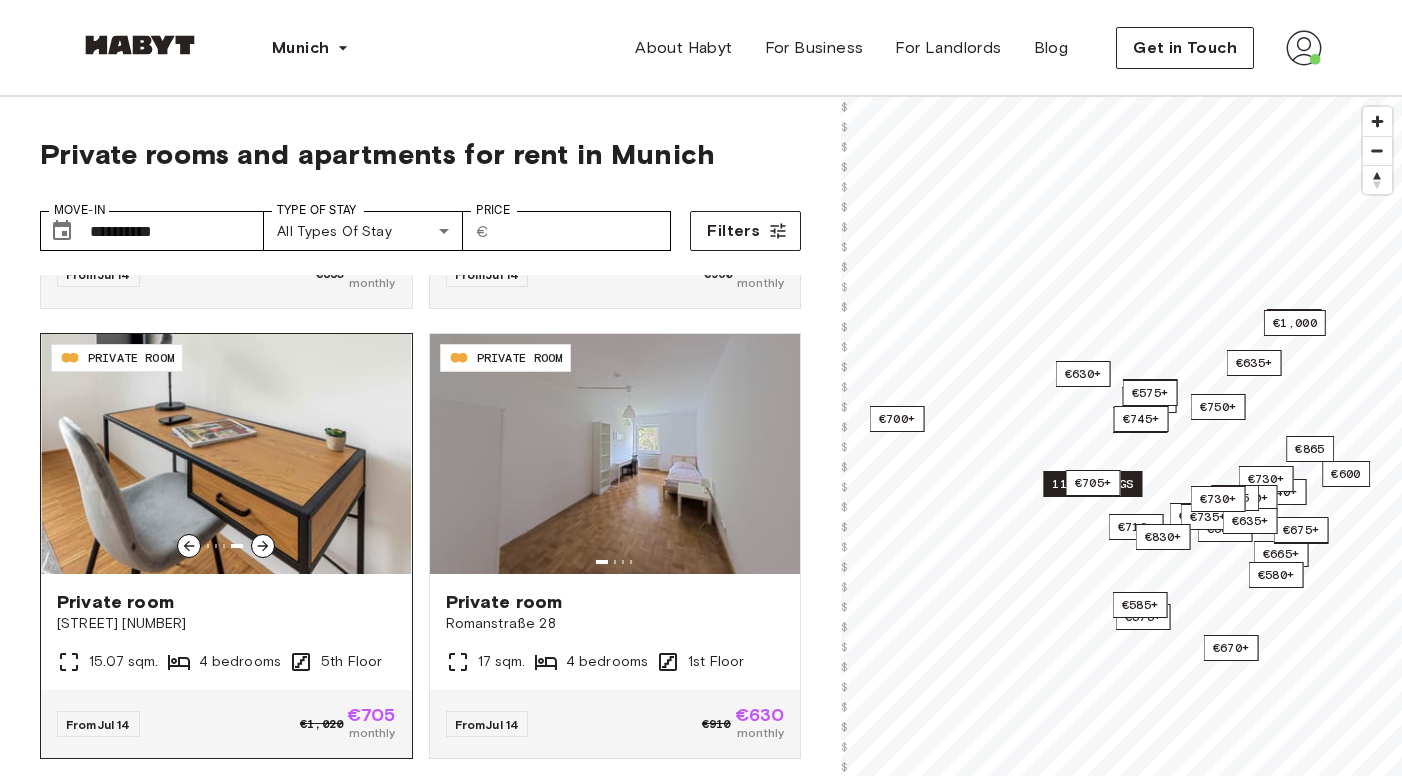 click 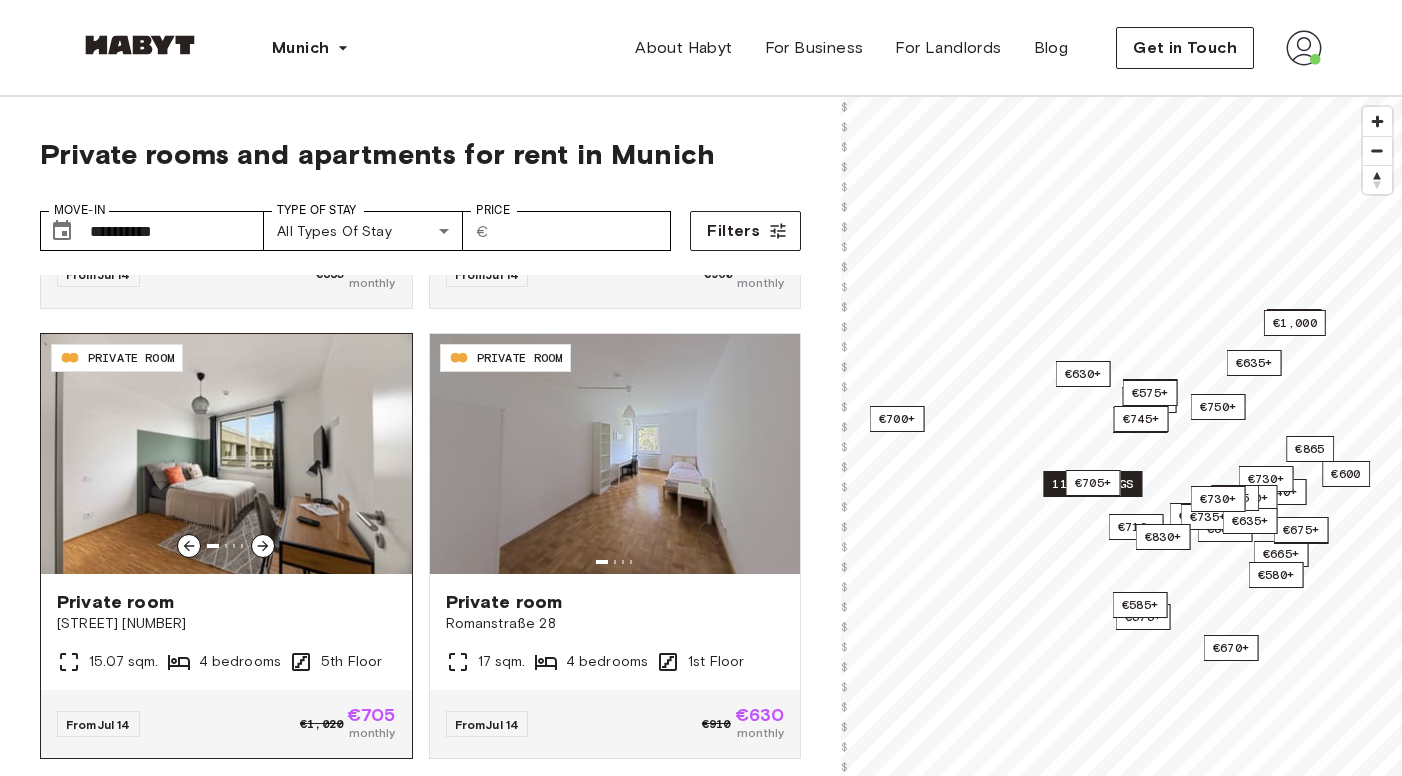 click at bounding box center [263, 546] 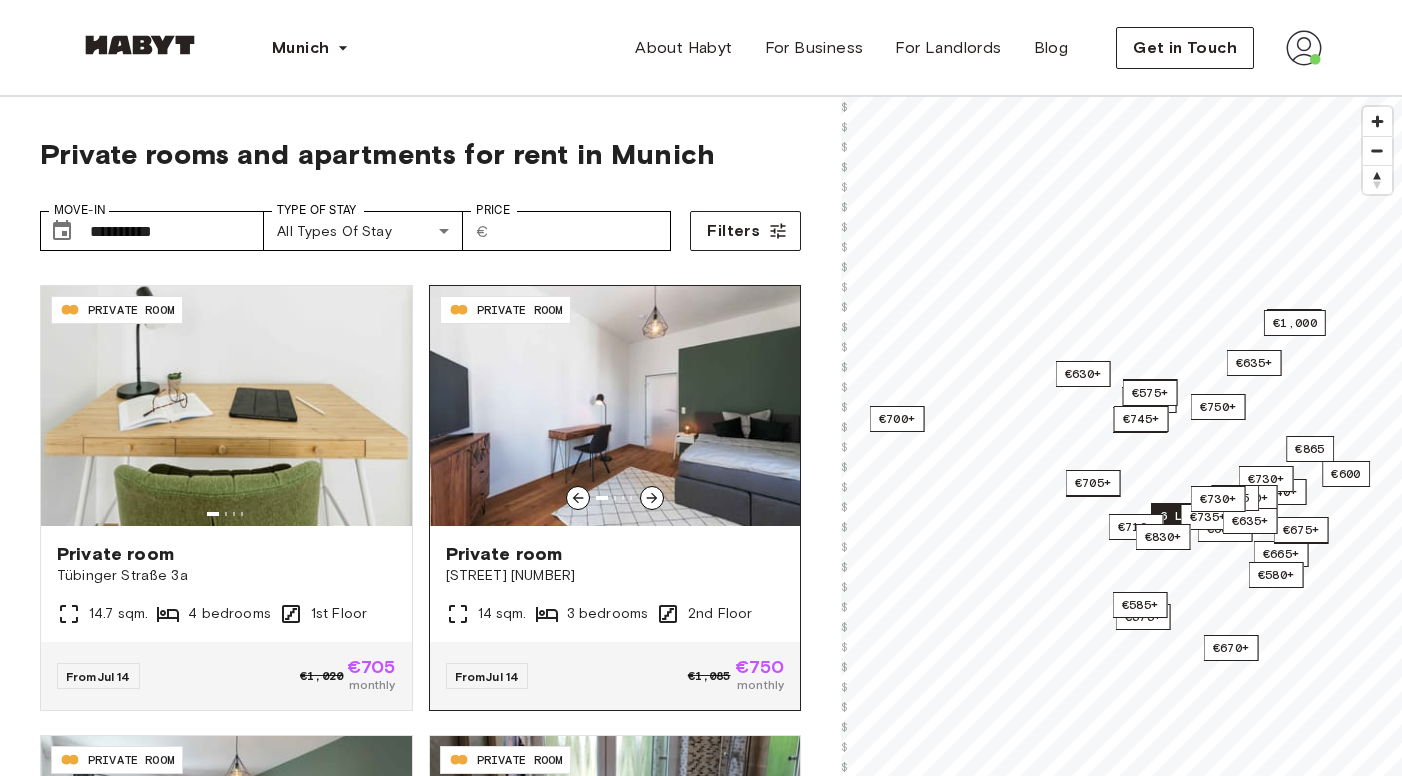 scroll, scrollTop: 3139, scrollLeft: 0, axis: vertical 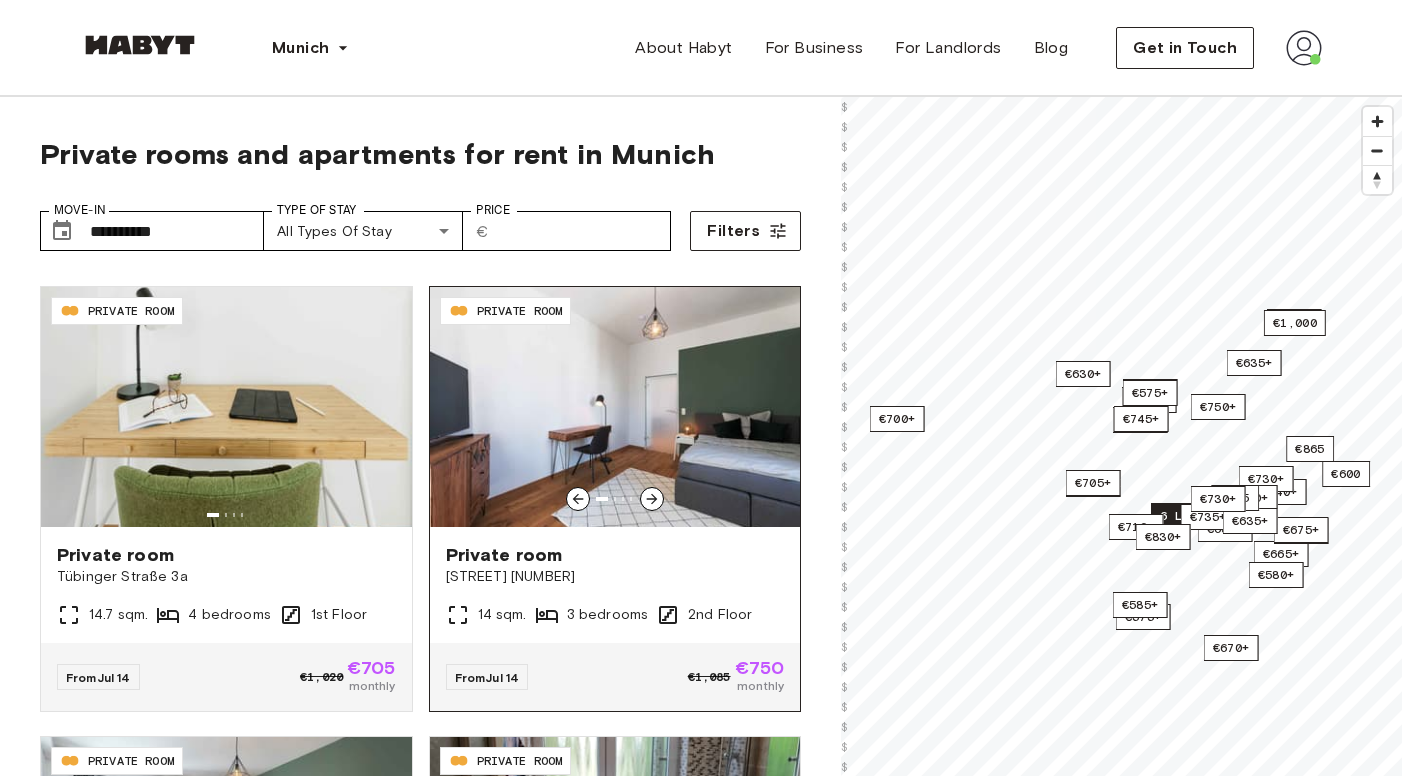 click 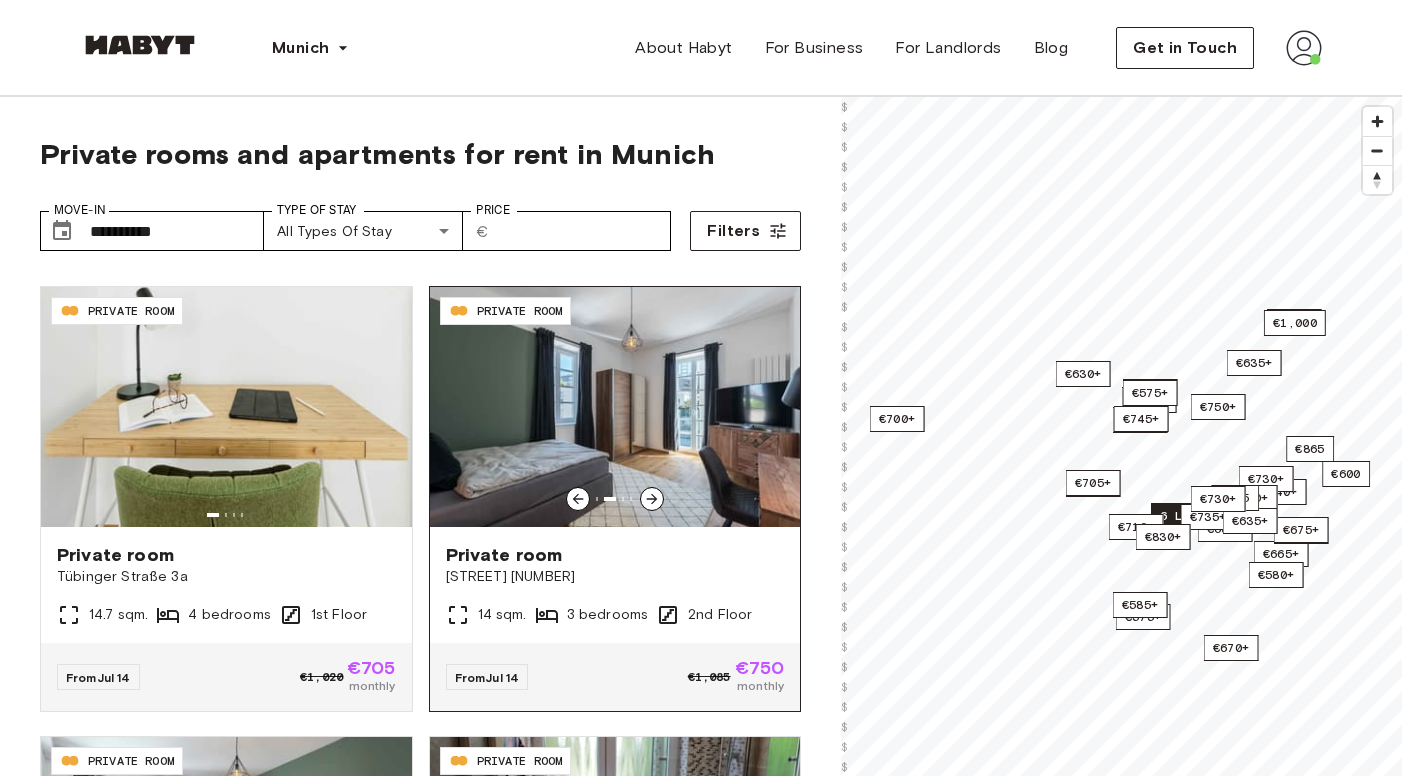 click 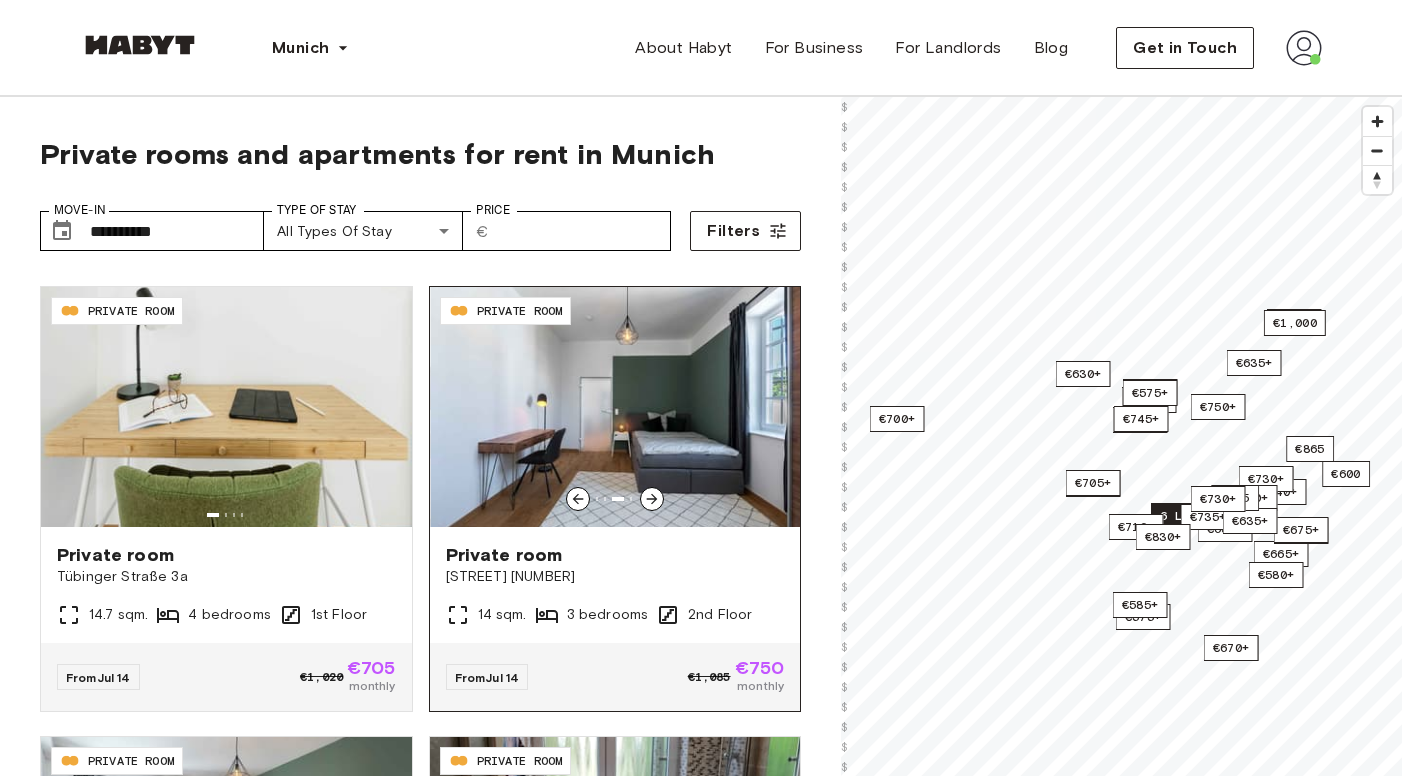 click 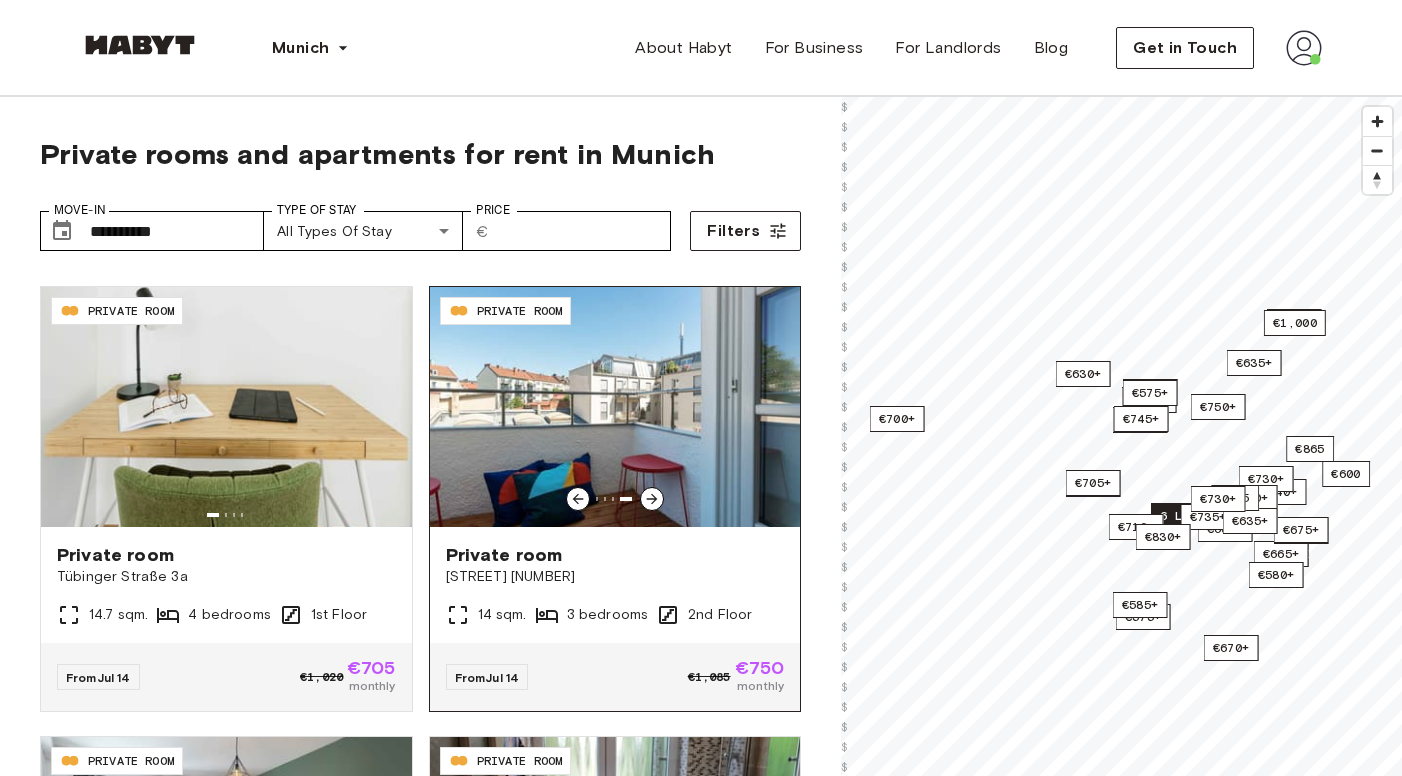 click 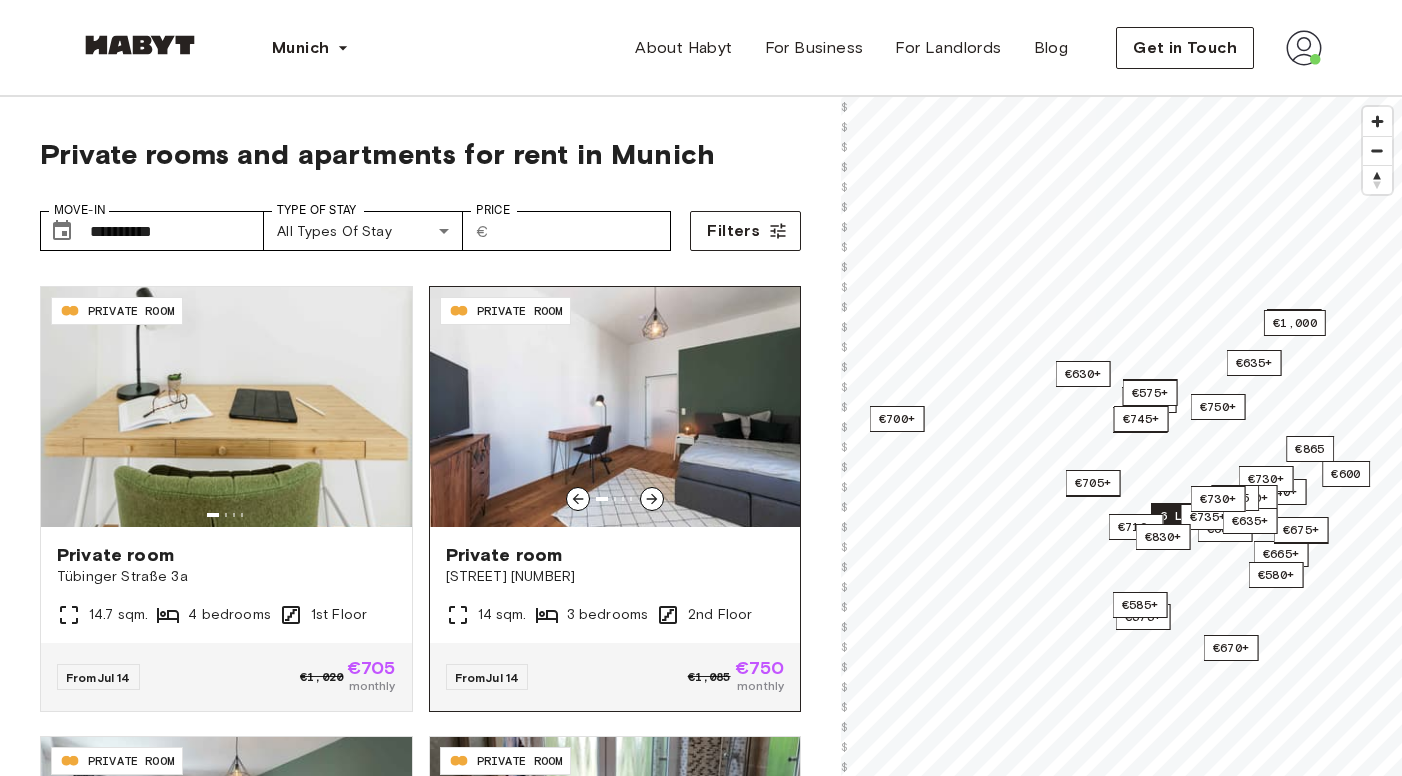 click 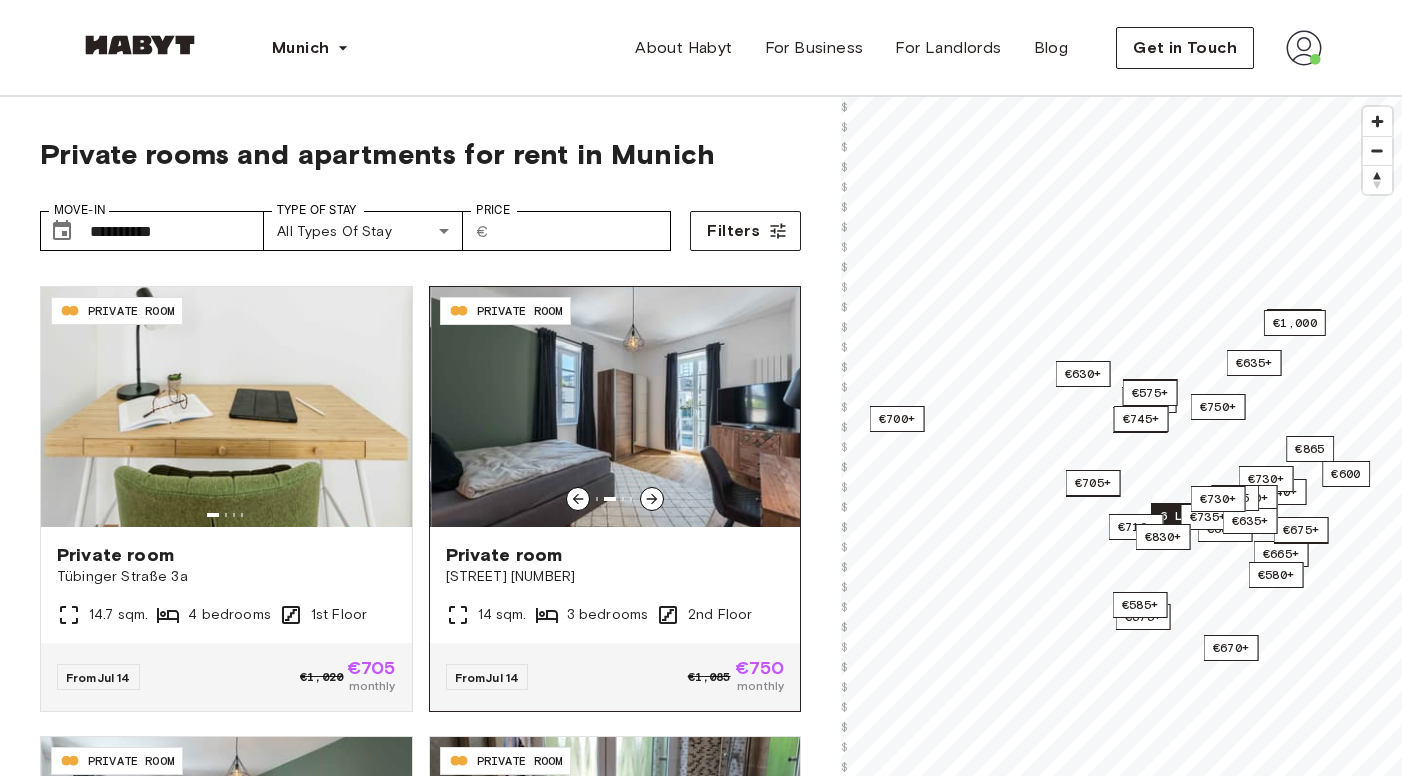 click at bounding box center (616, 407) 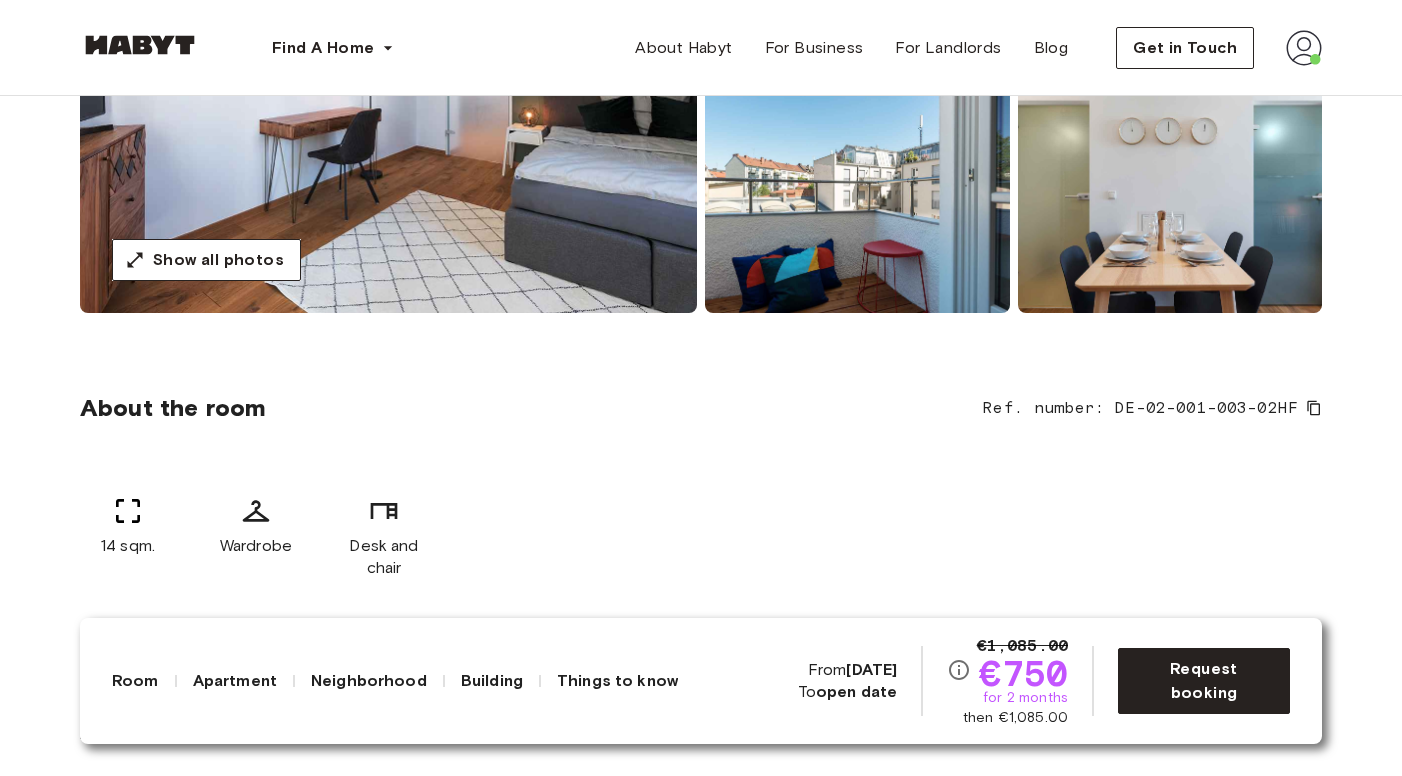 scroll, scrollTop: 0, scrollLeft: 0, axis: both 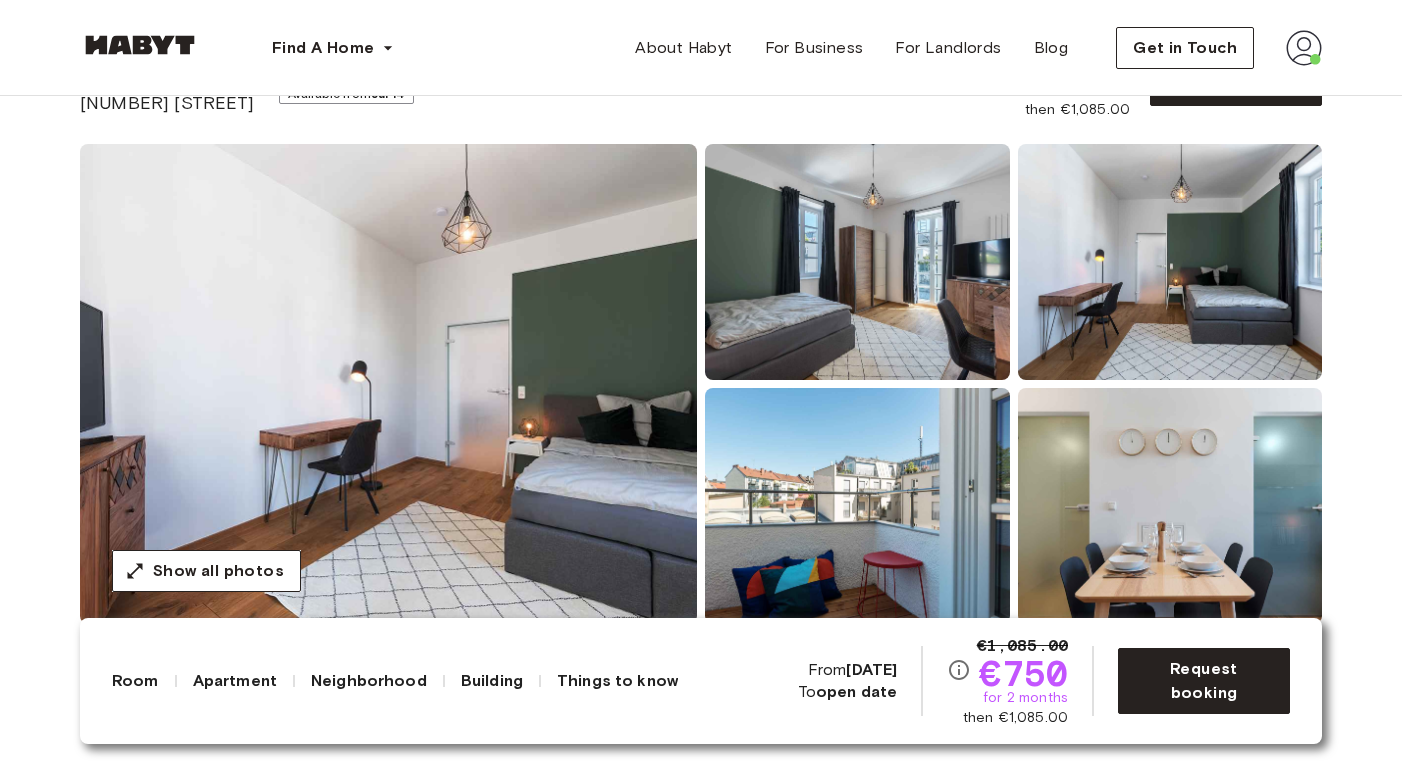 click at bounding box center [388, 384] 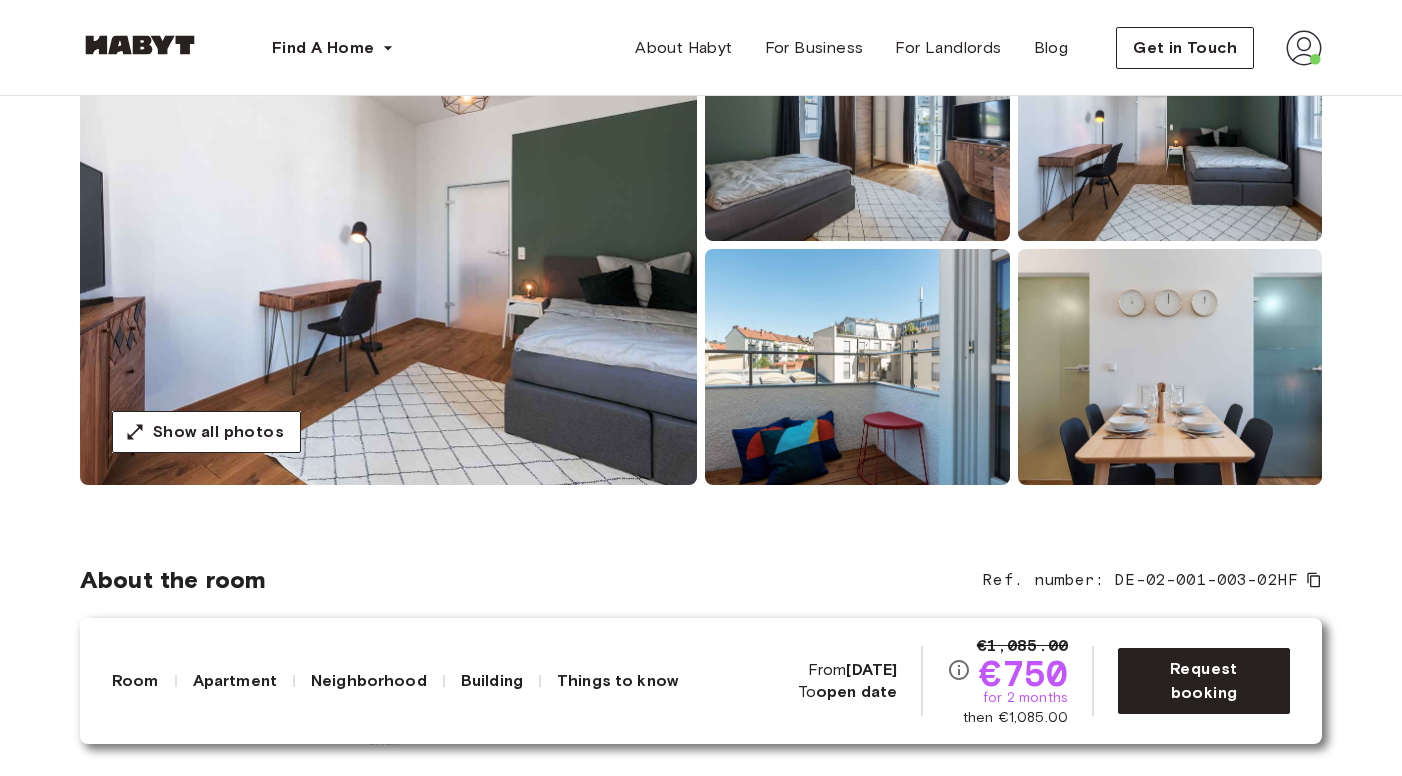 scroll, scrollTop: 298, scrollLeft: 0, axis: vertical 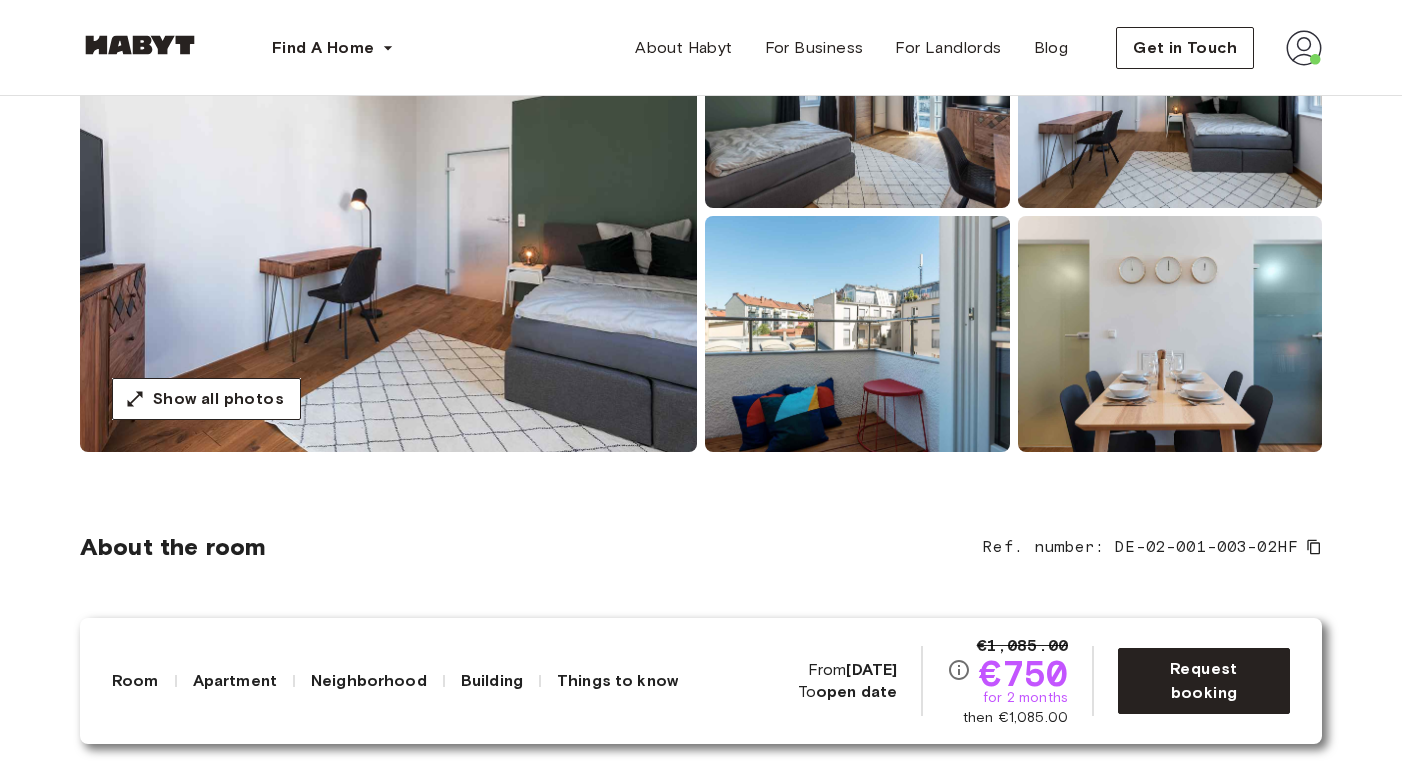 click at bounding box center [1170, 334] 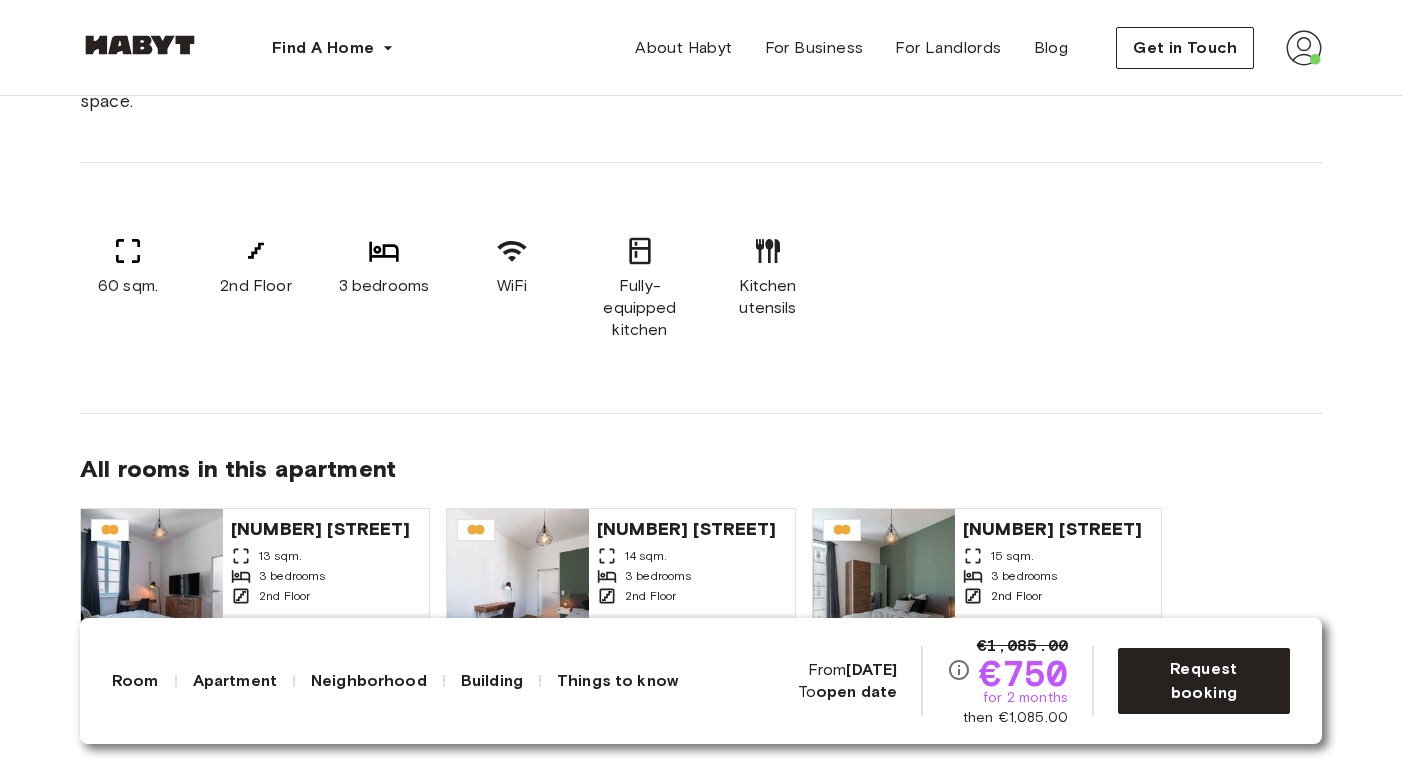 scroll, scrollTop: 1198, scrollLeft: 0, axis: vertical 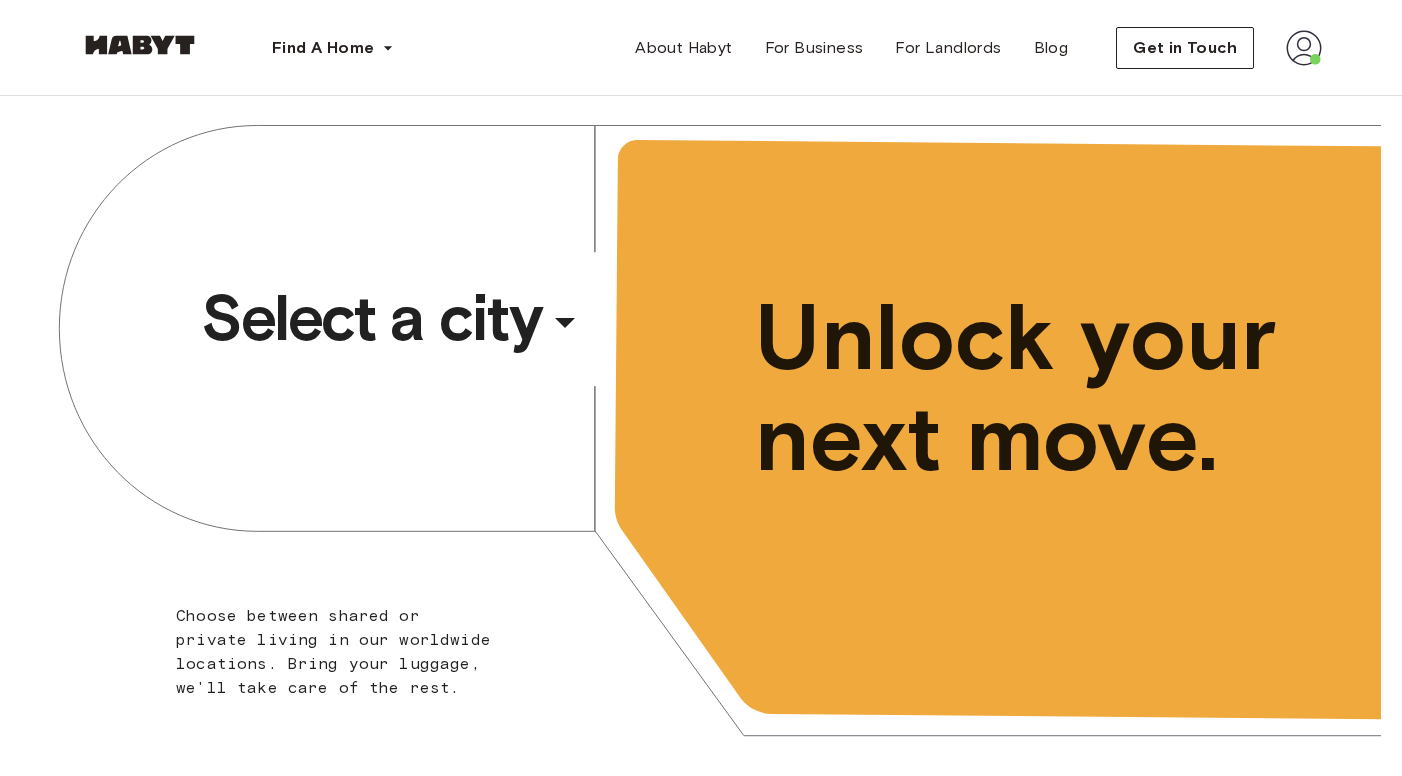 drag, startPoint x: 0, startPoint y: 0, endPoint x: 450, endPoint y: 338, distance: 562.8002 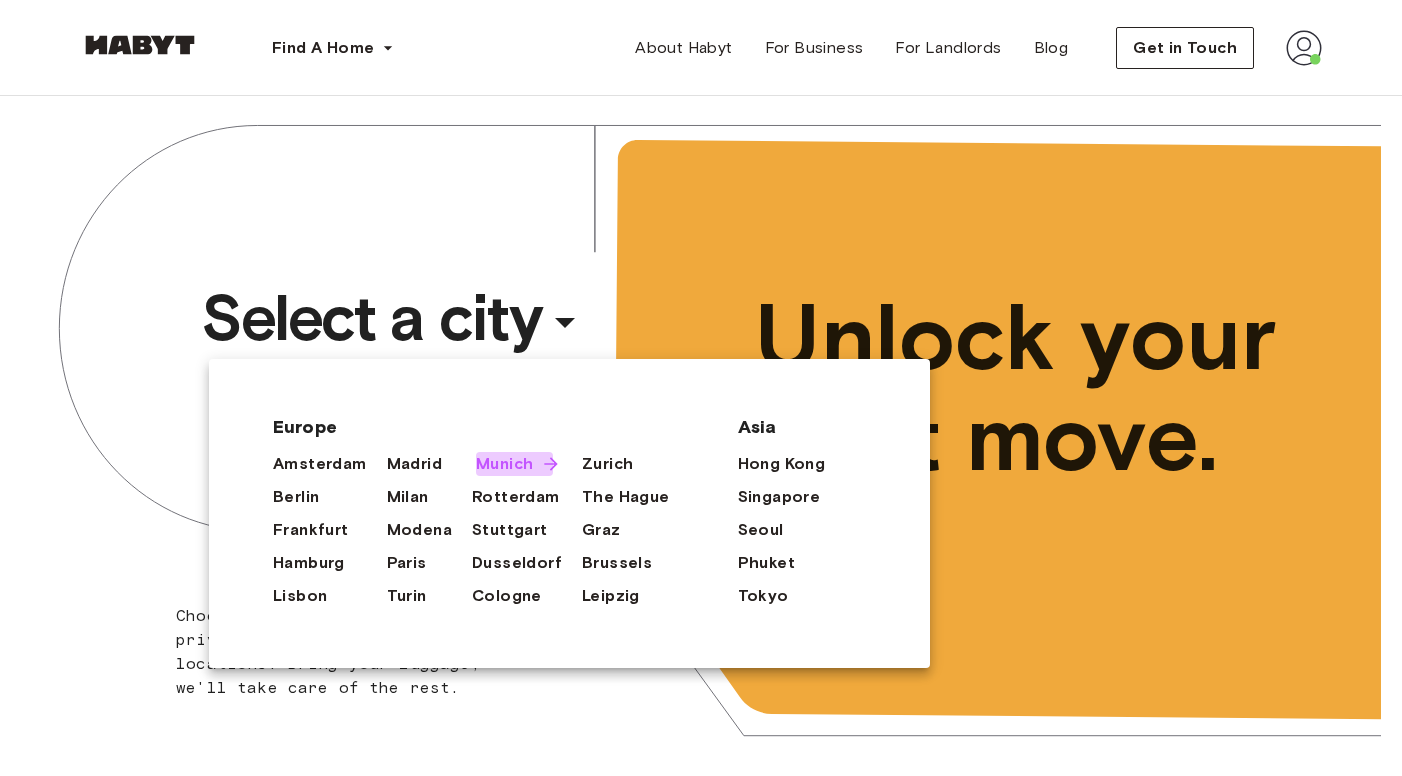 click on "Munich" at bounding box center [504, 464] 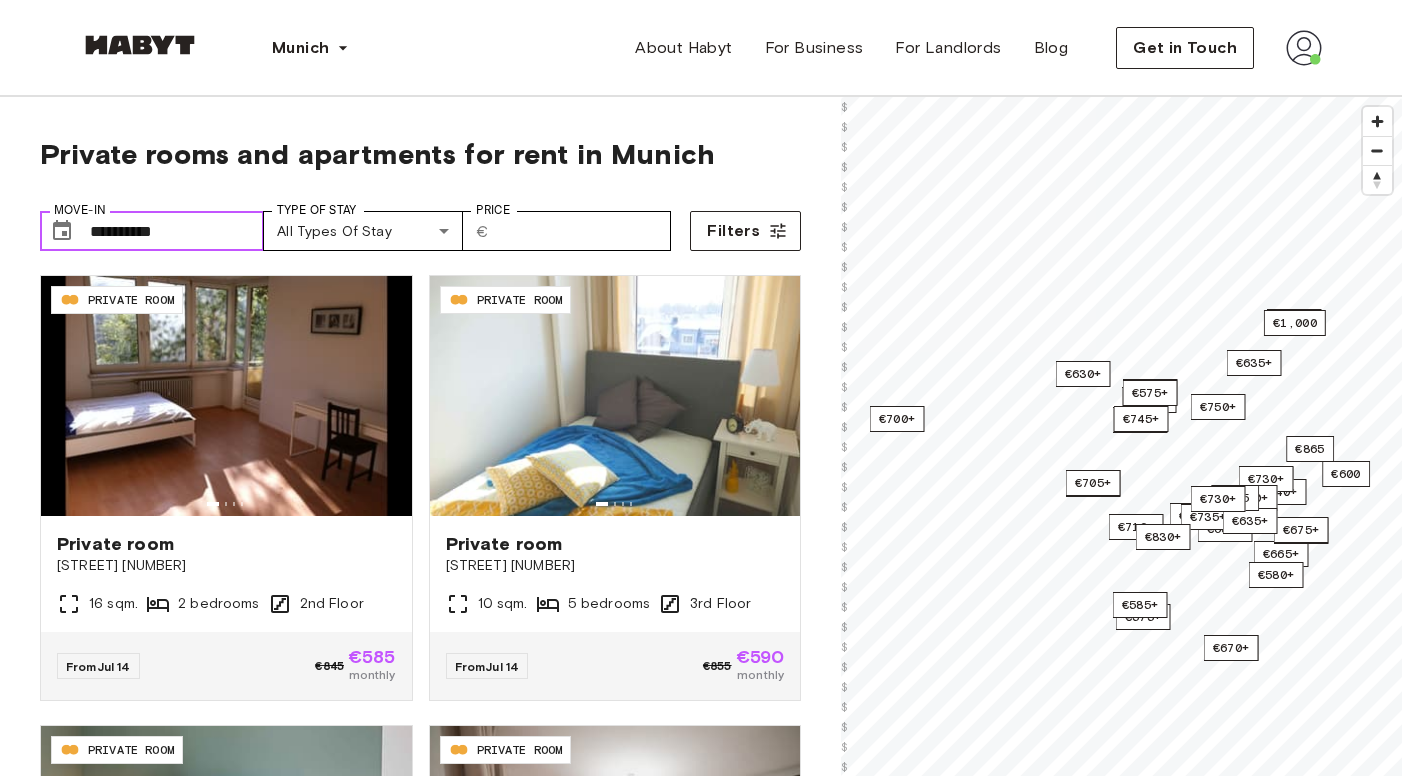 click on "**********" at bounding box center (177, 231) 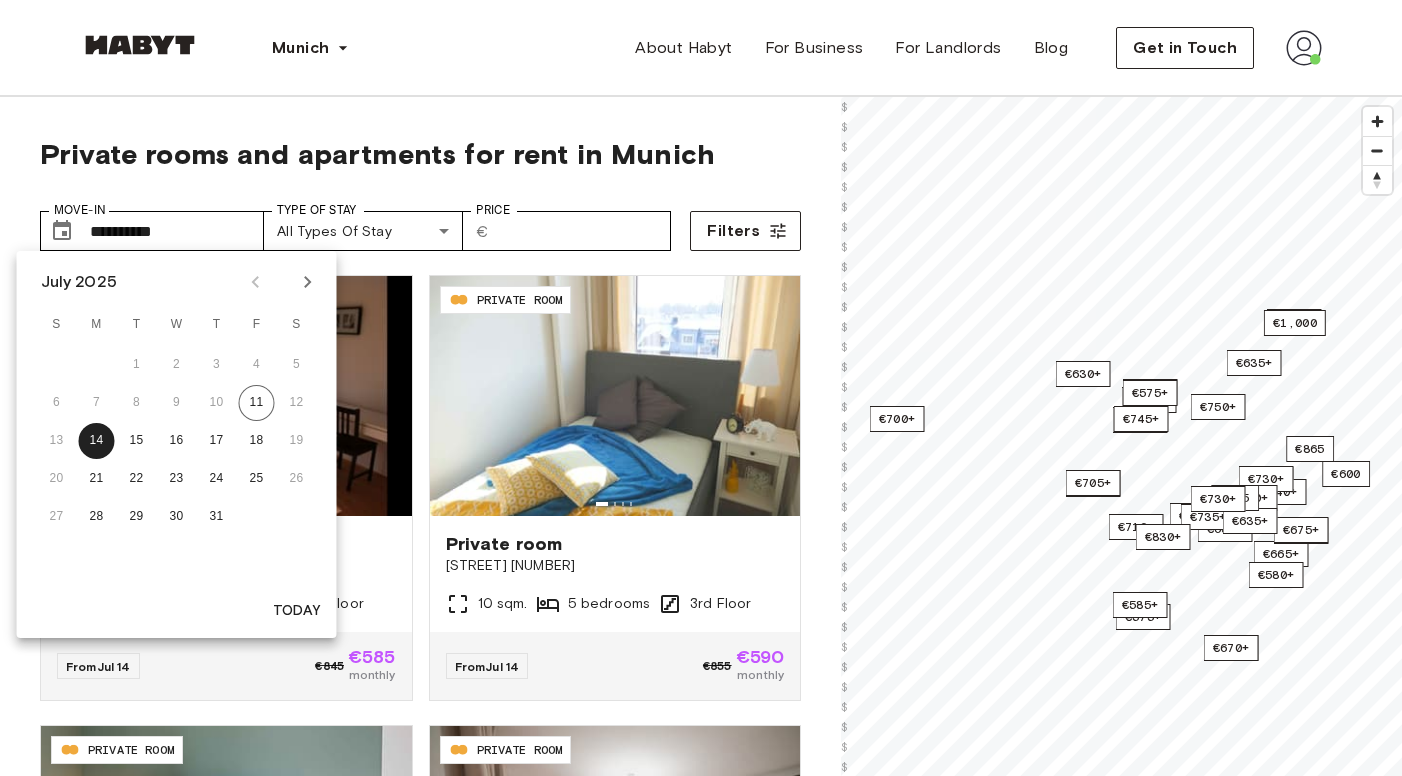 click on "**********" at bounding box center [420, 223] 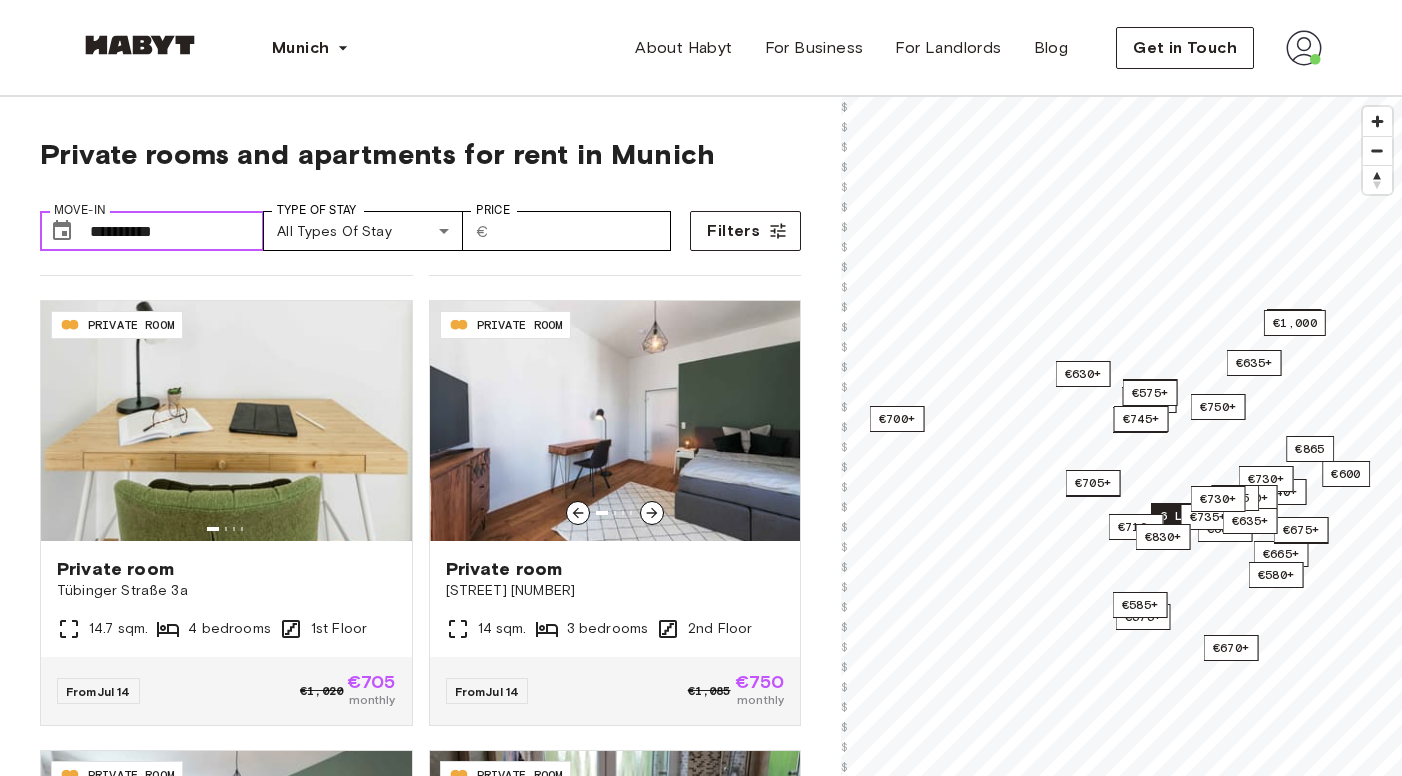scroll, scrollTop: 3128, scrollLeft: 0, axis: vertical 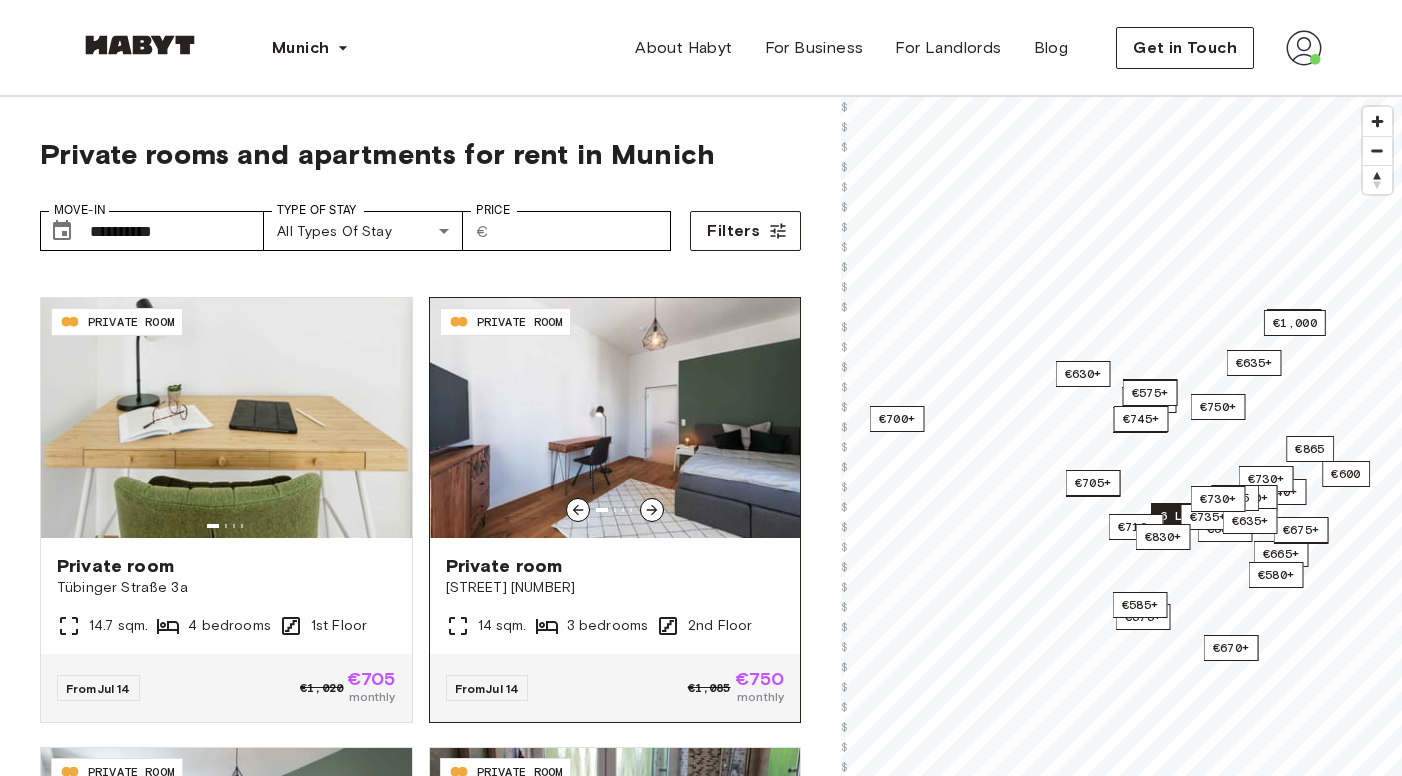 click 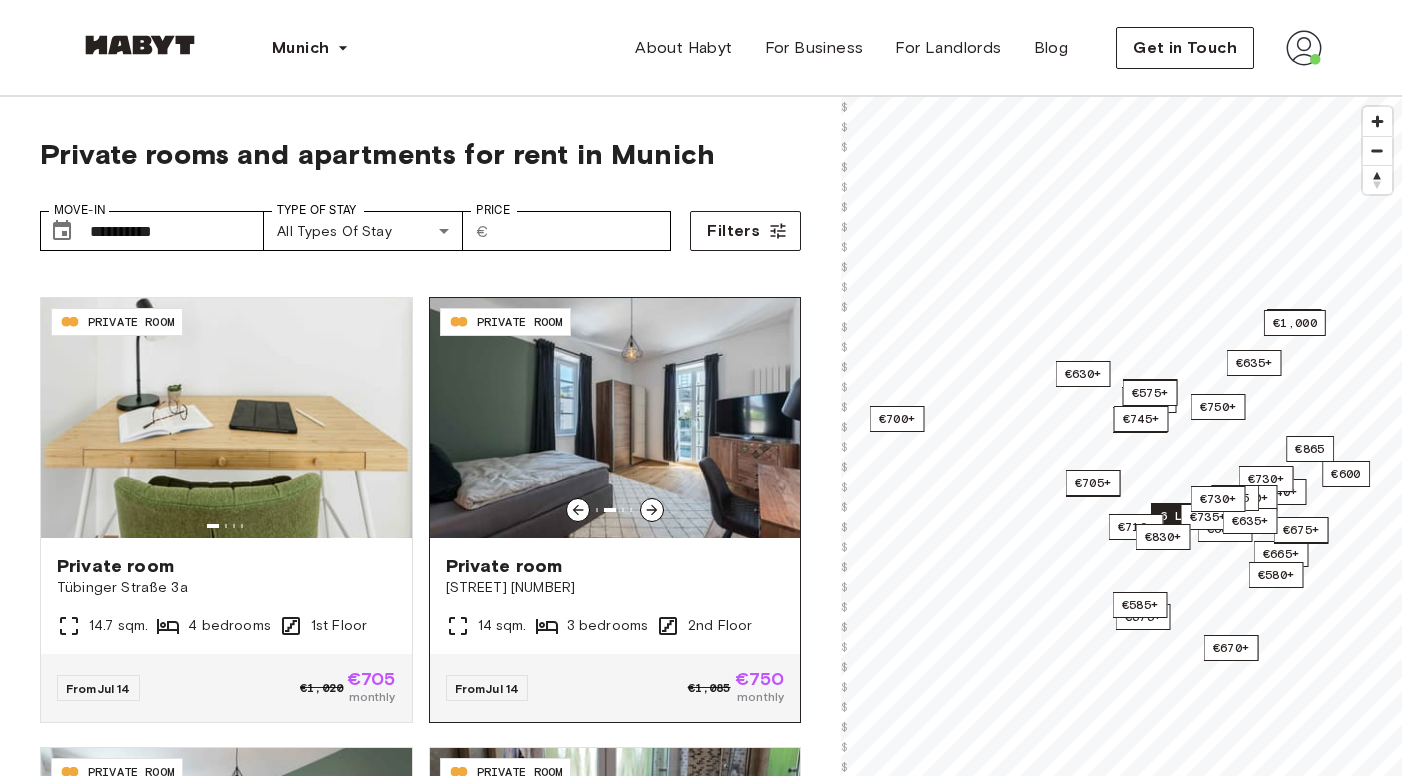 click 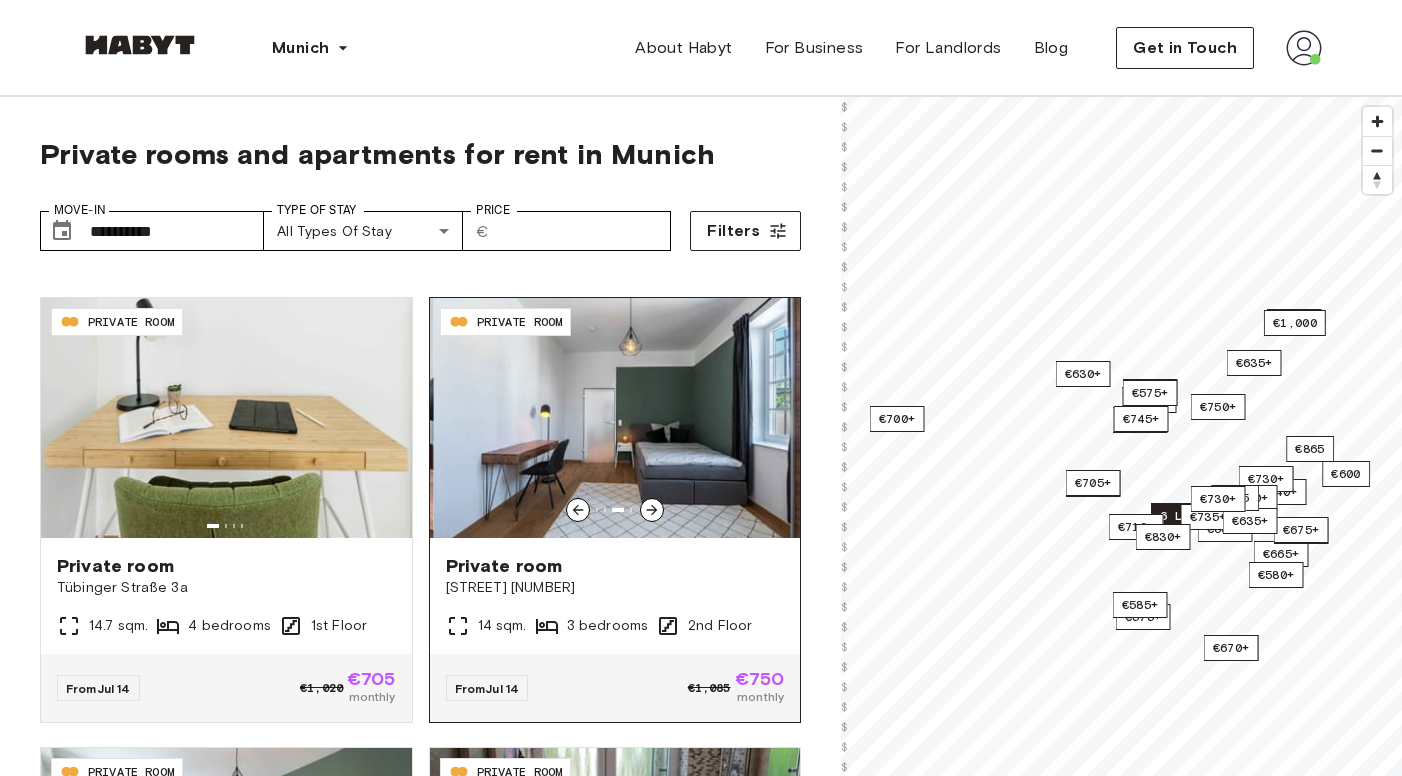click 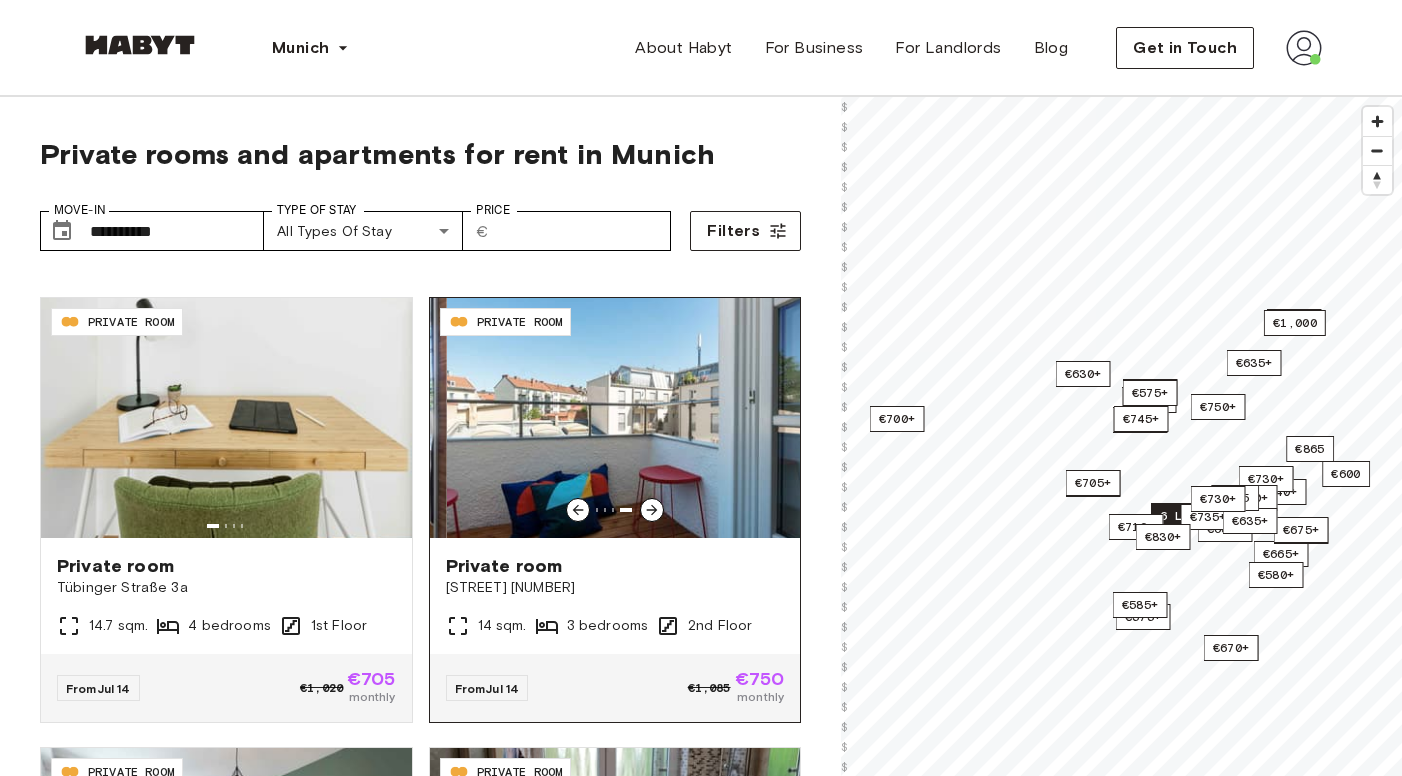 click at bounding box center [632, 418] 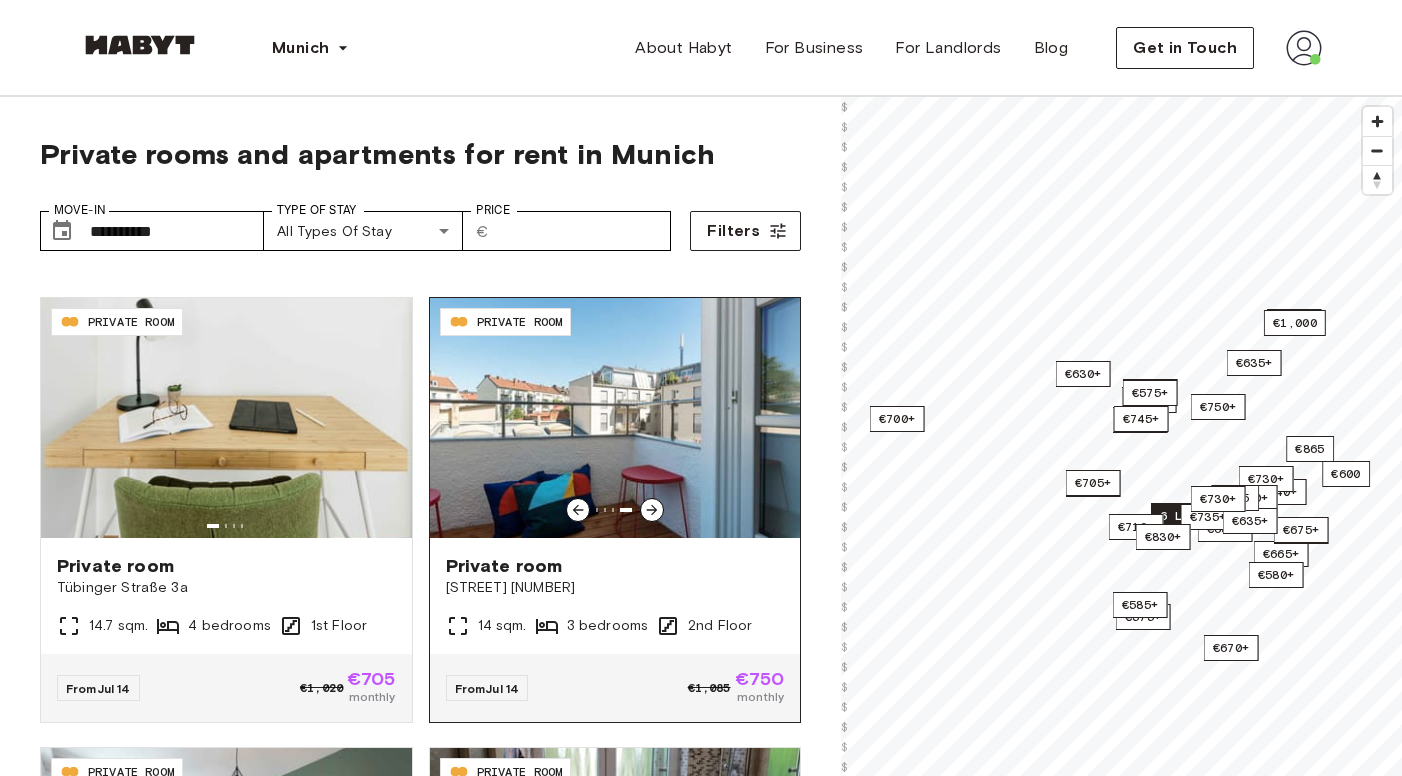 click 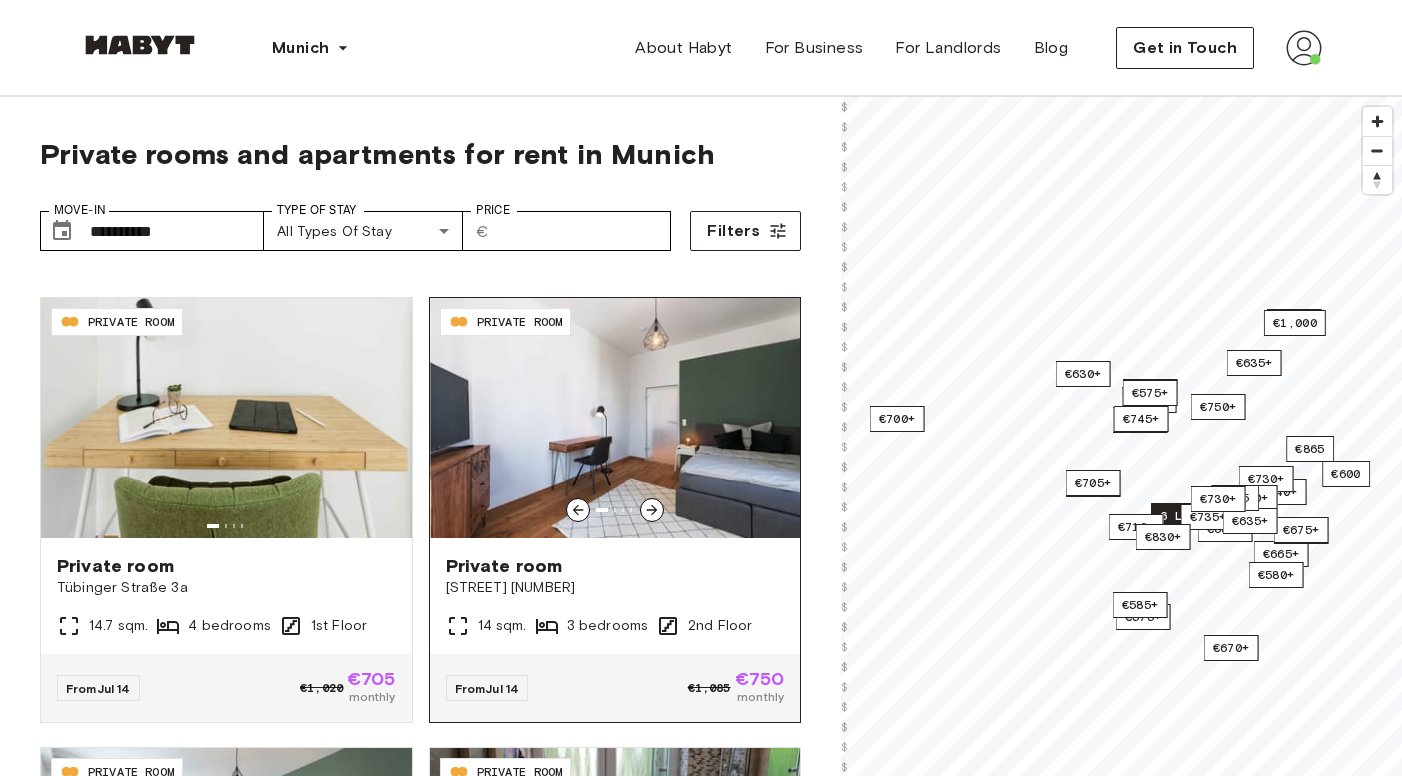 click 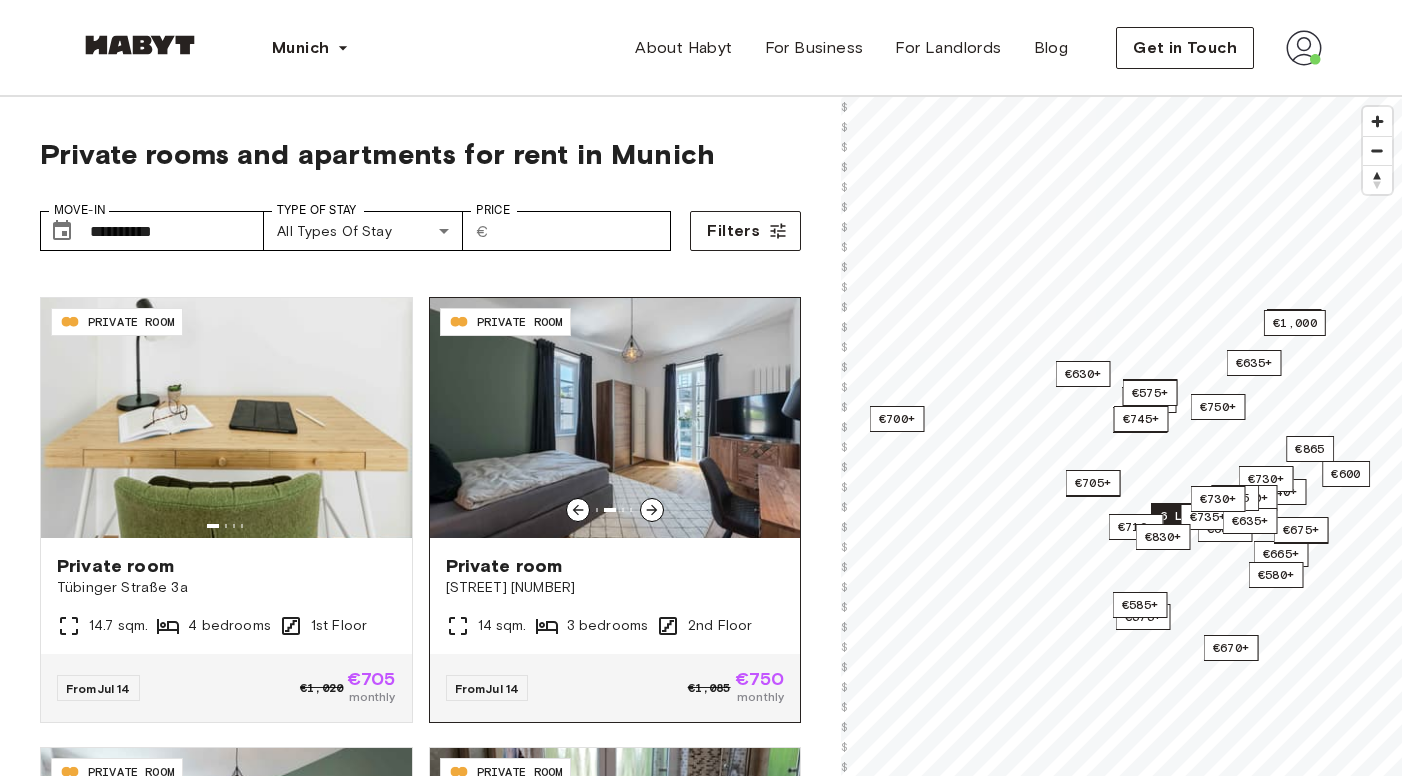 click 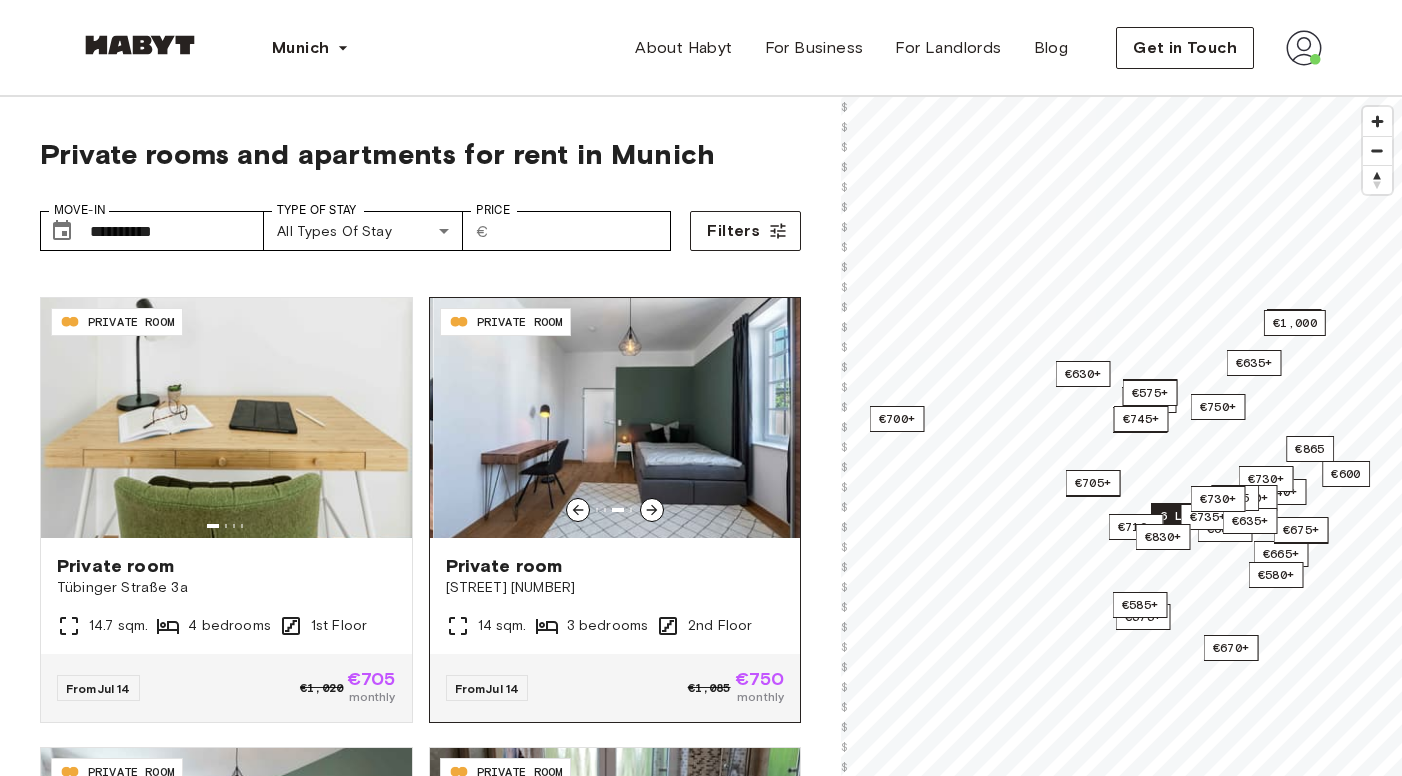 click 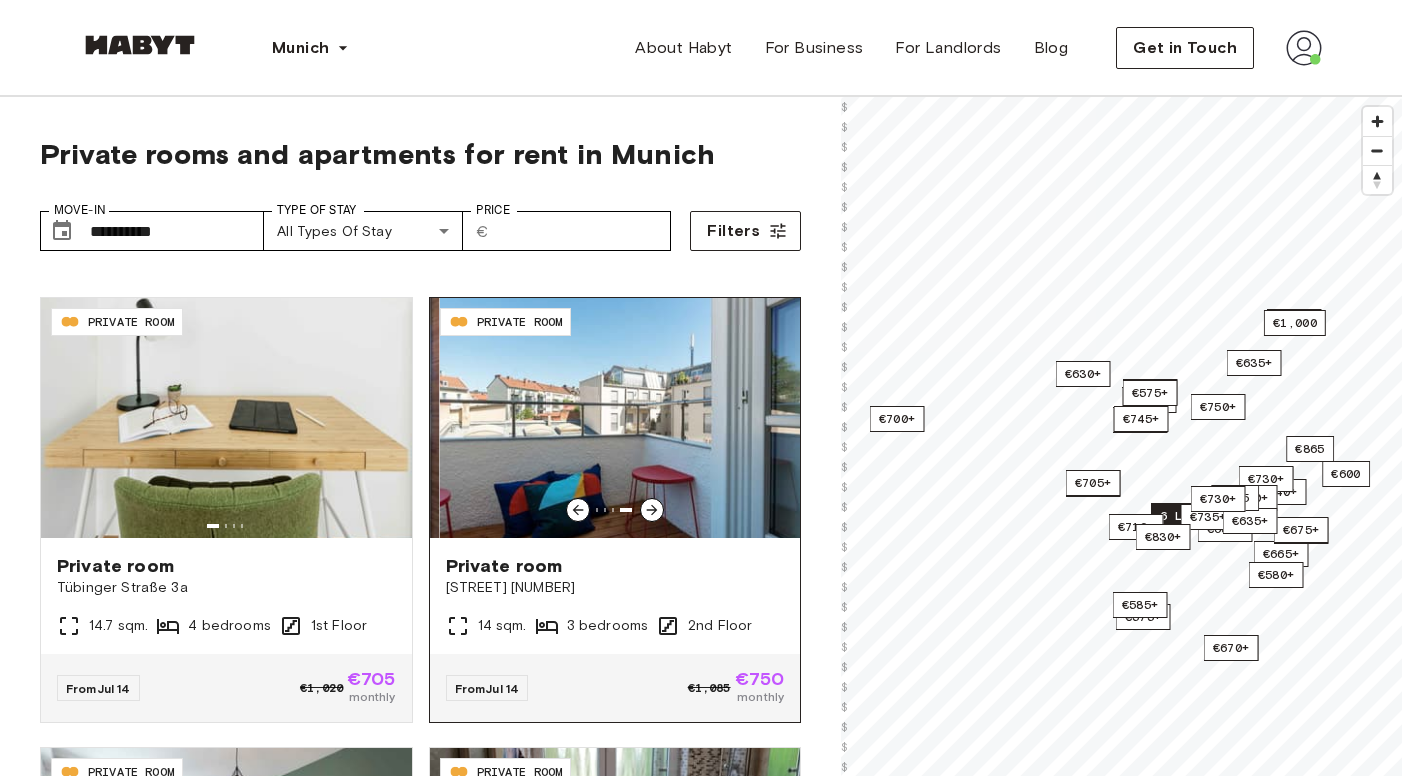 click 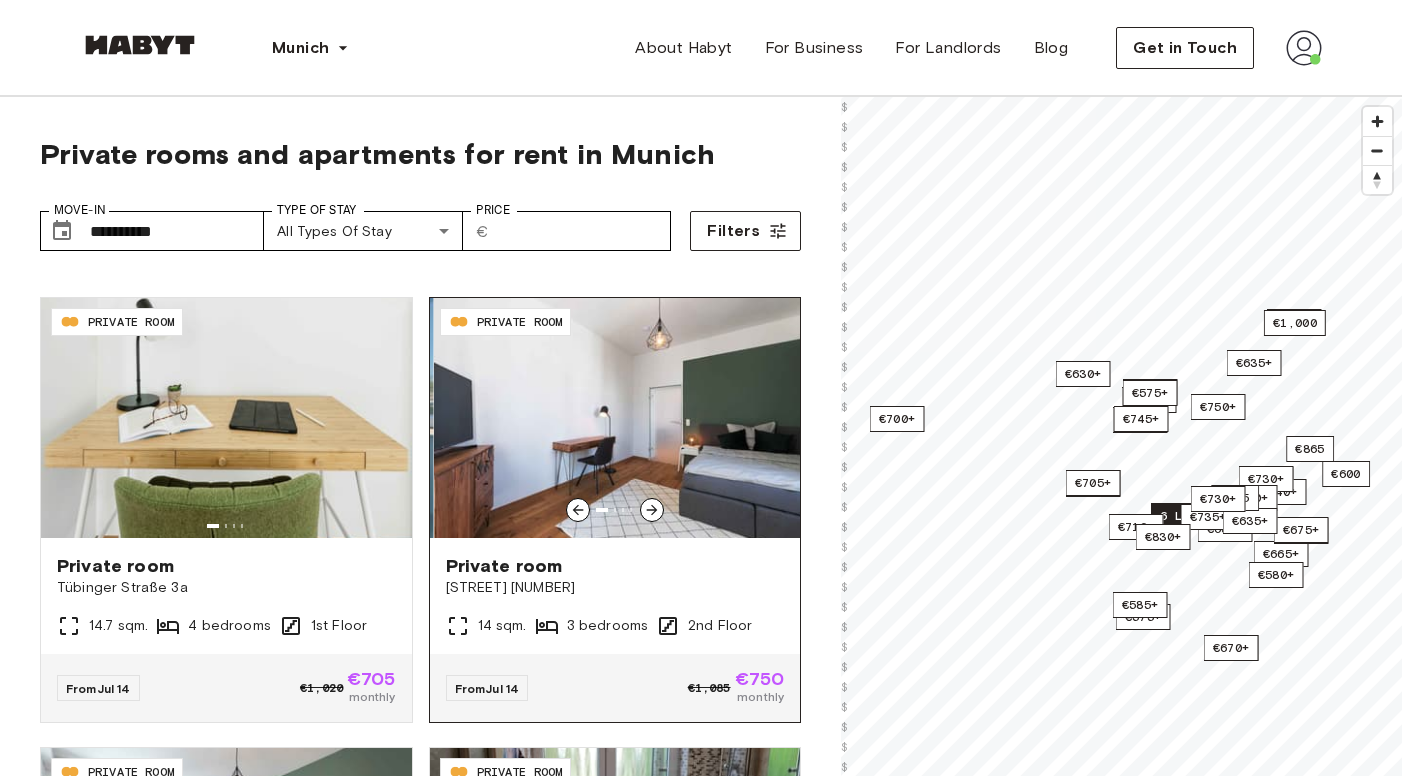 click 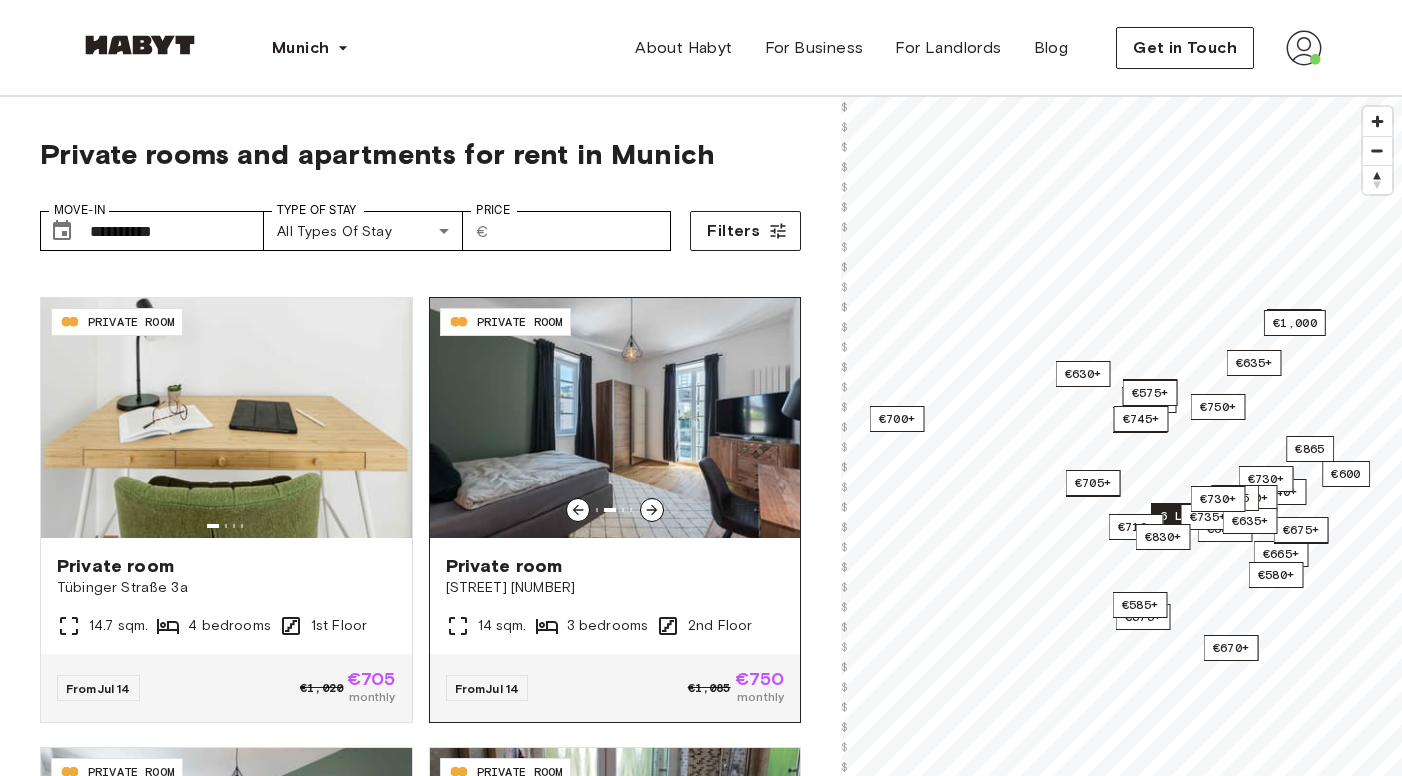 click 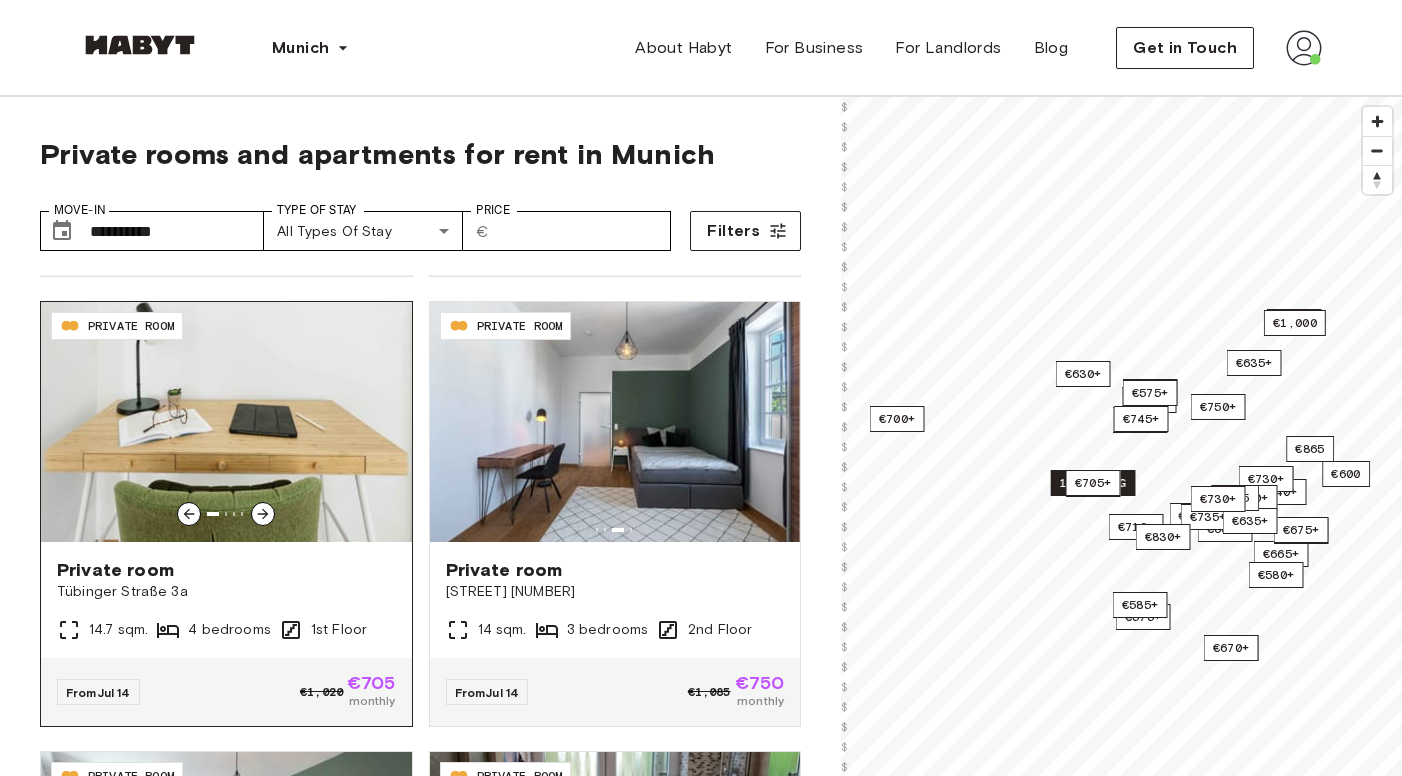 scroll, scrollTop: 3126, scrollLeft: 0, axis: vertical 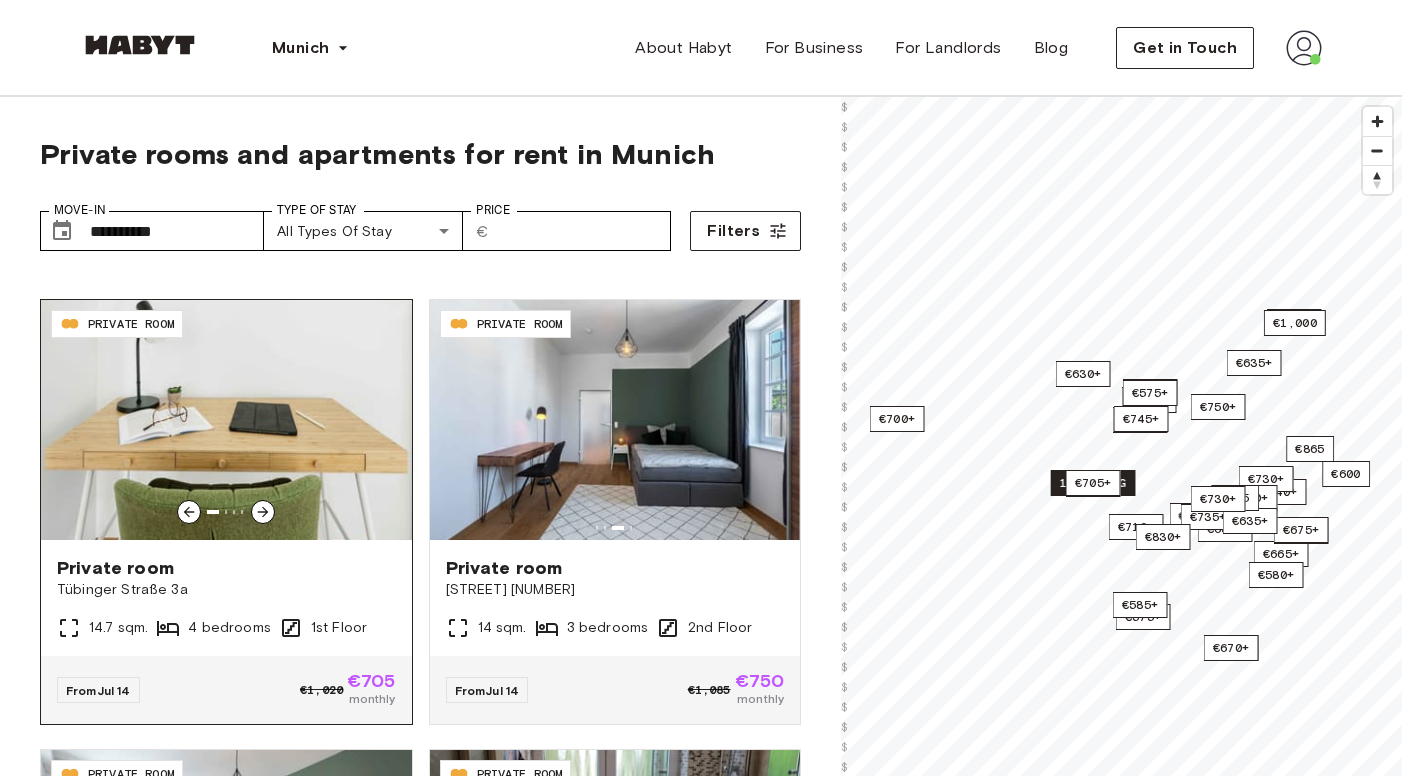 click 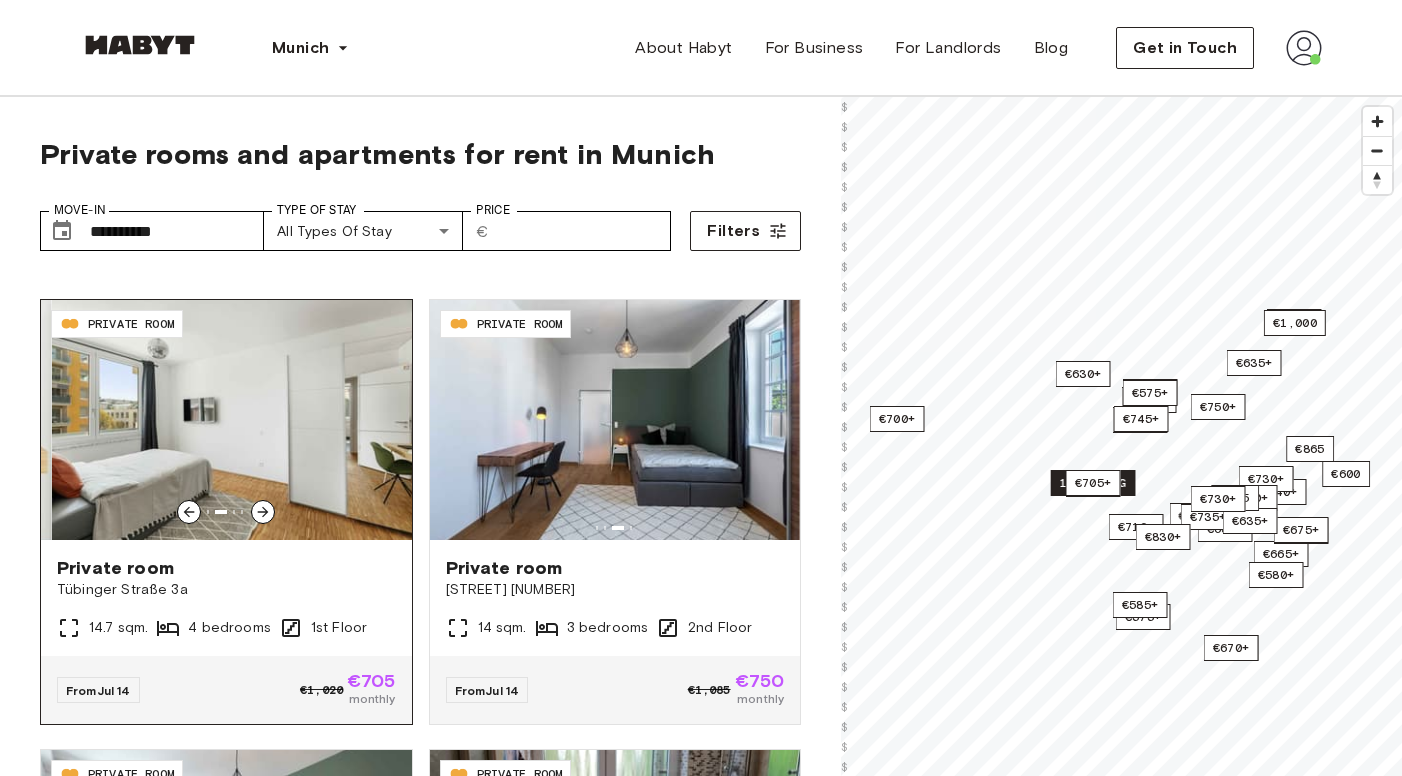 click 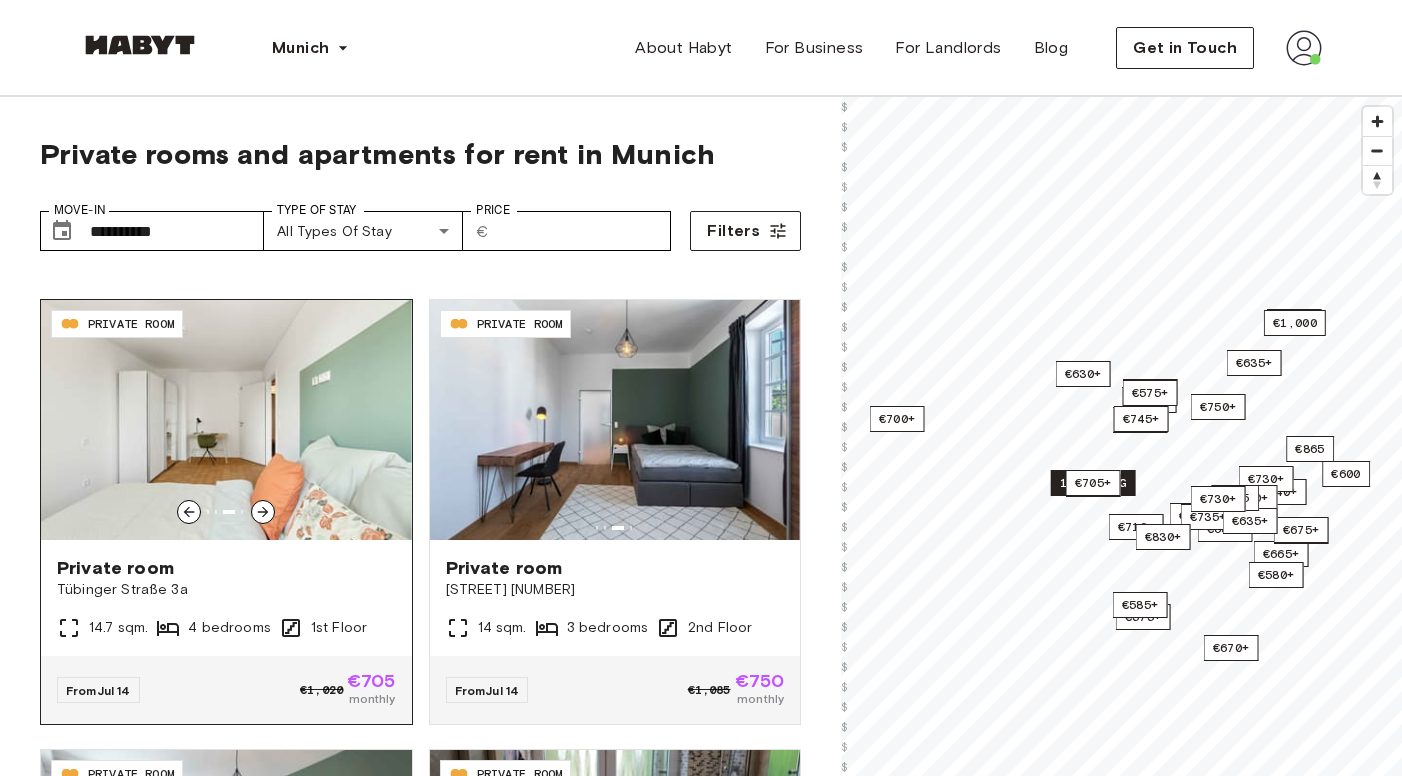 click 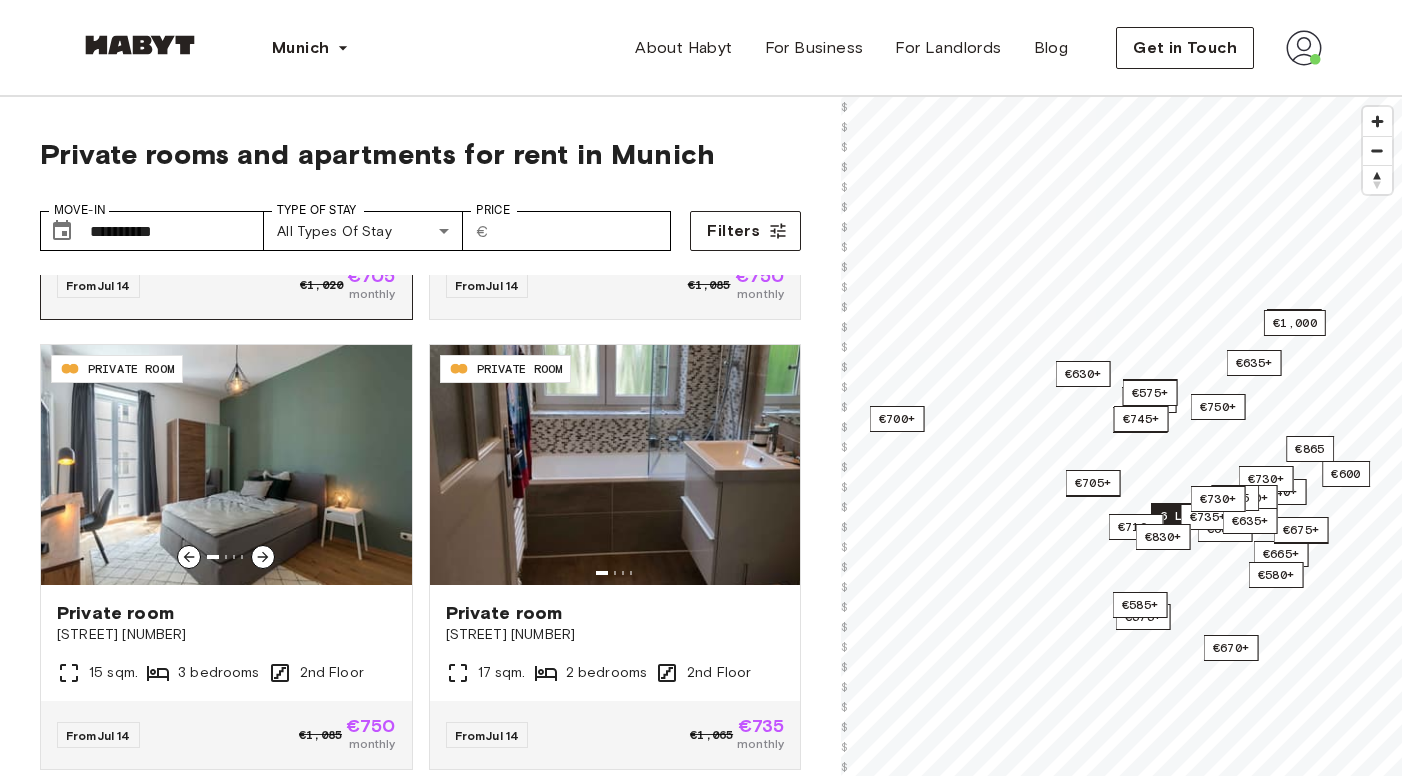 scroll, scrollTop: 3533, scrollLeft: 0, axis: vertical 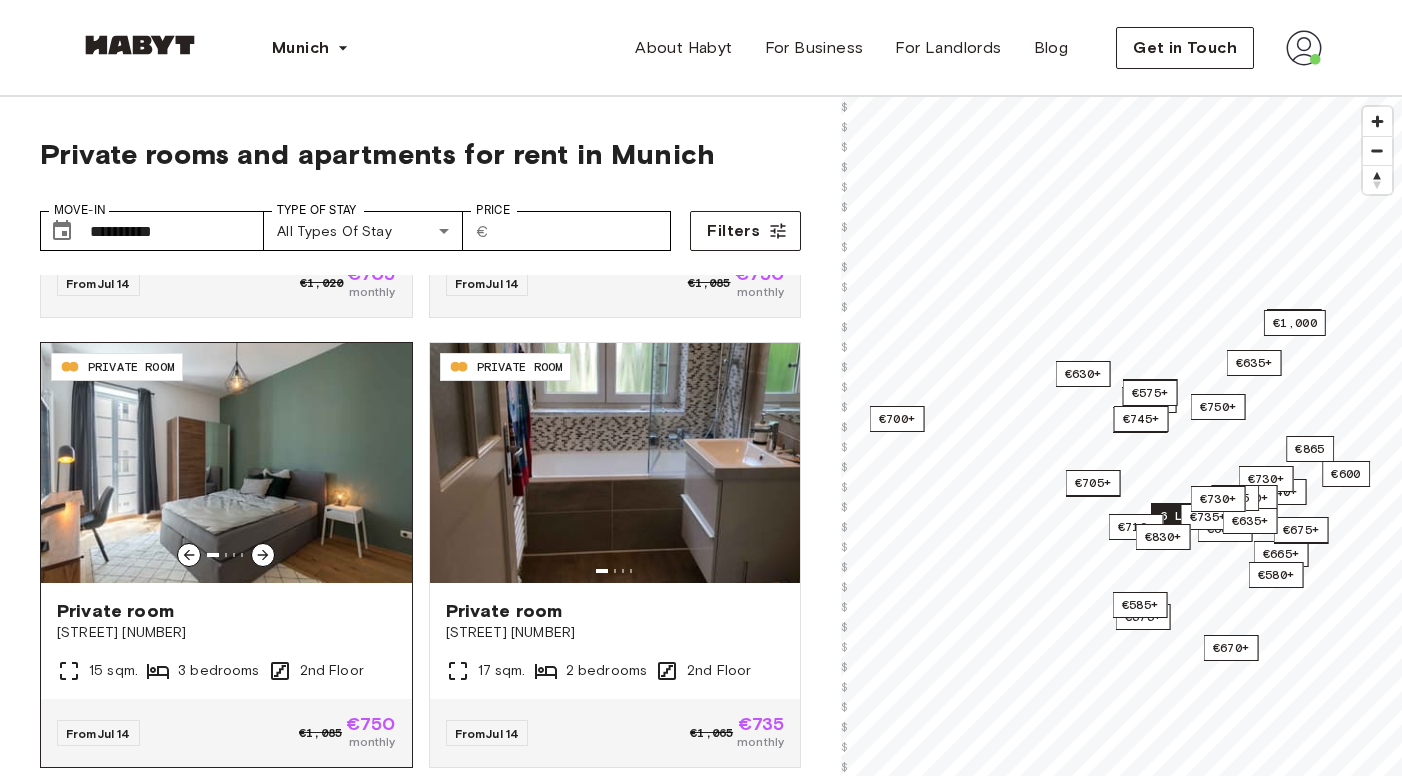 click 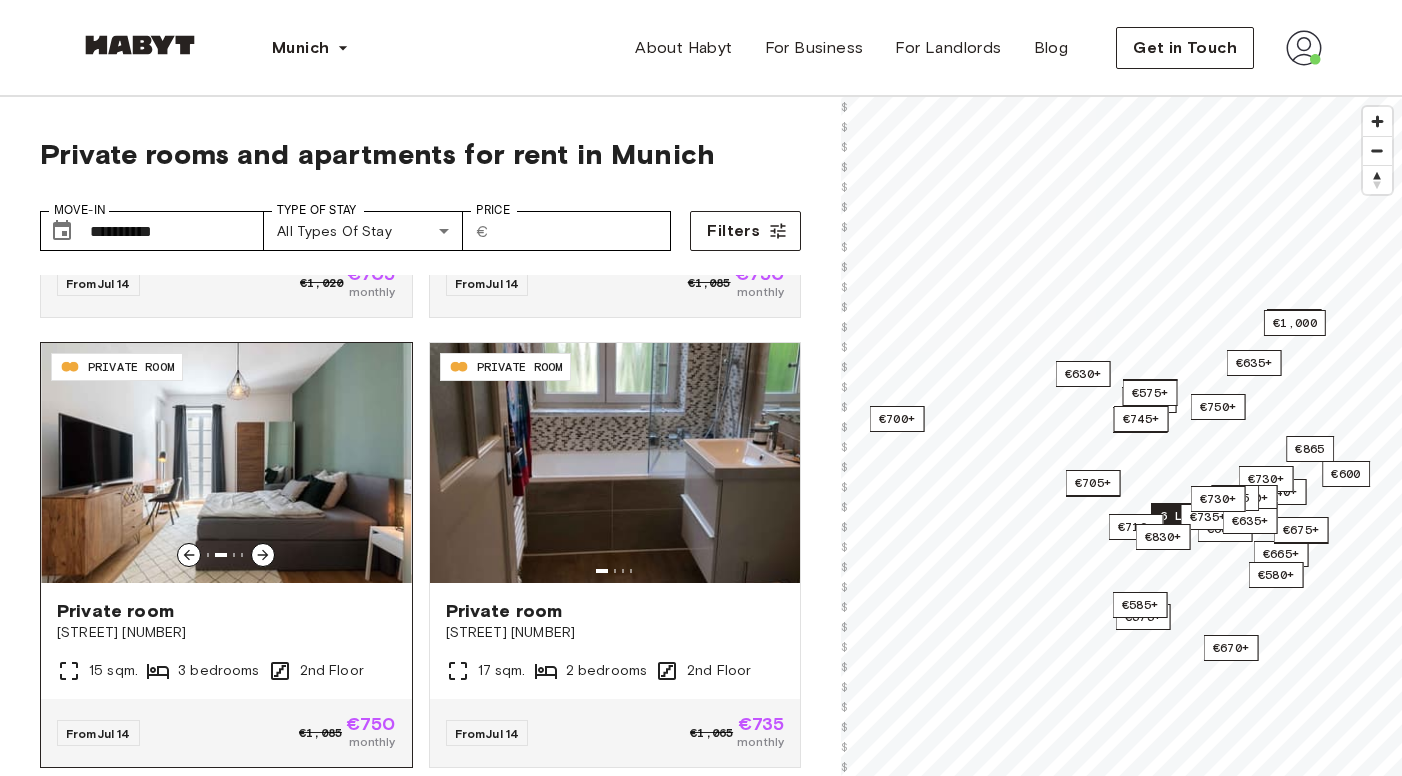click 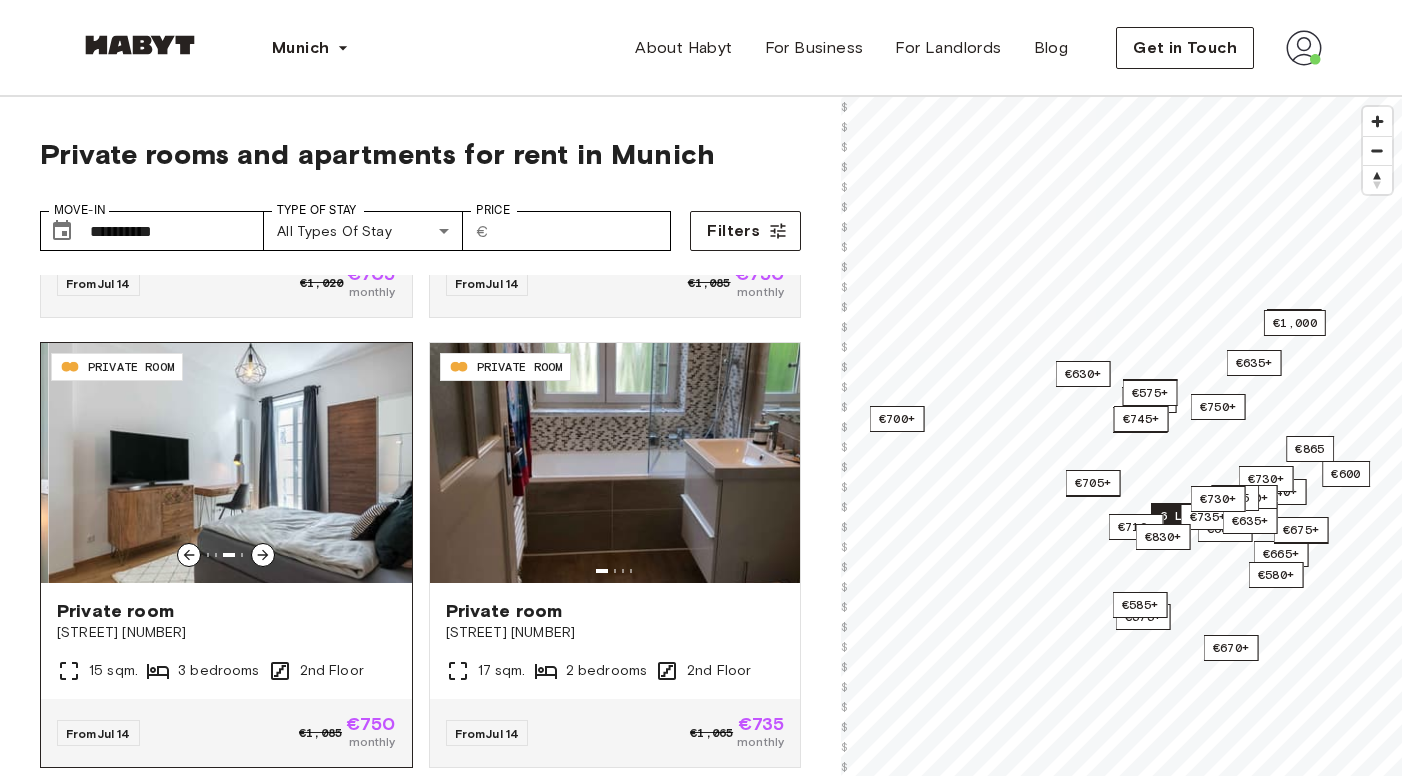 click 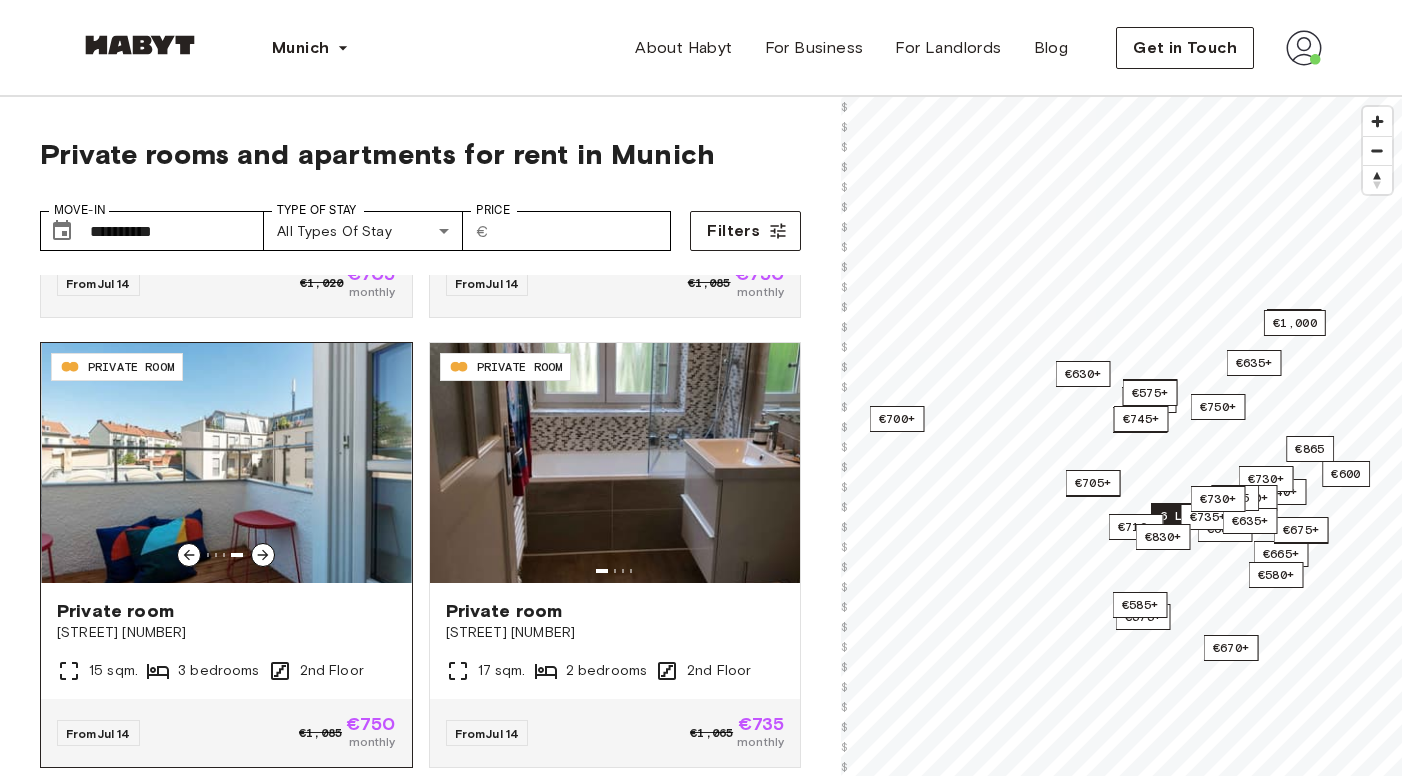 click 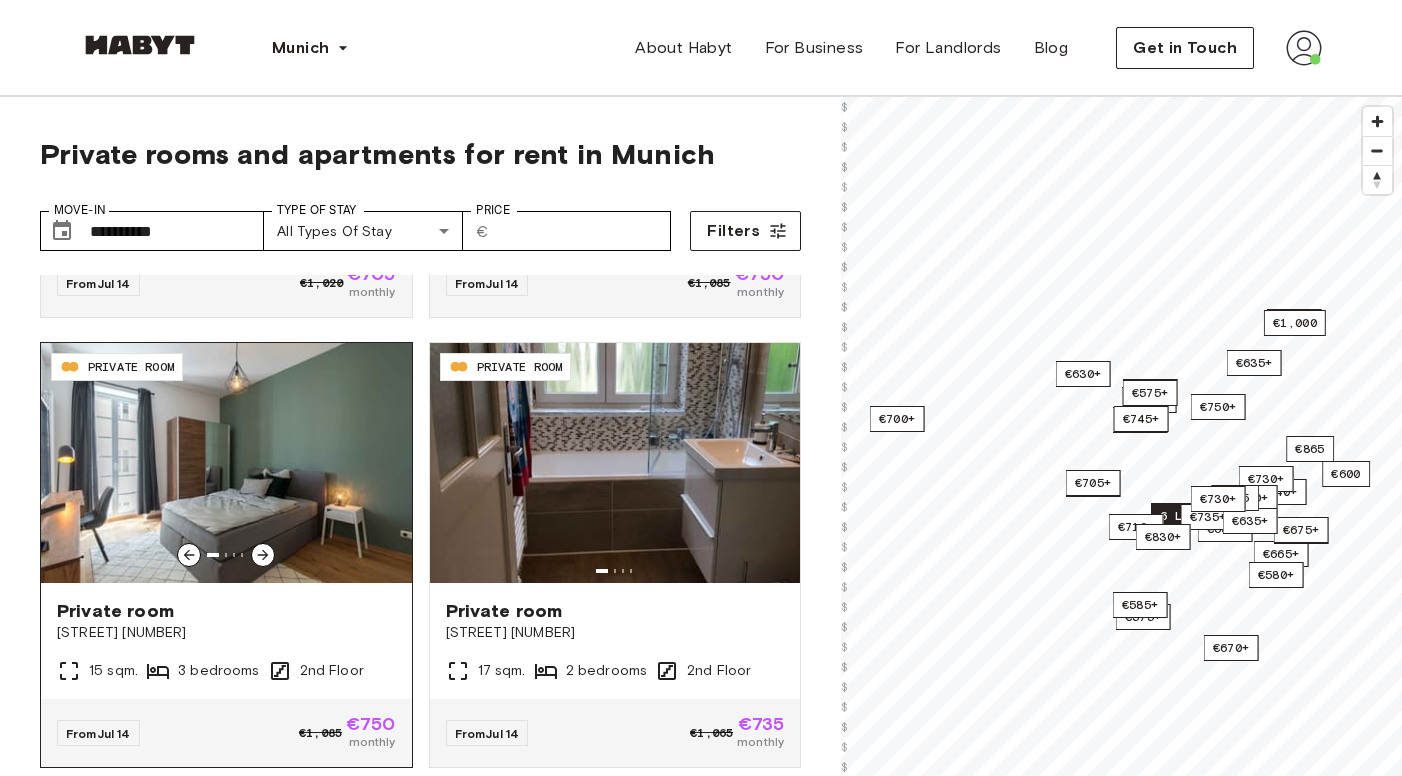 click 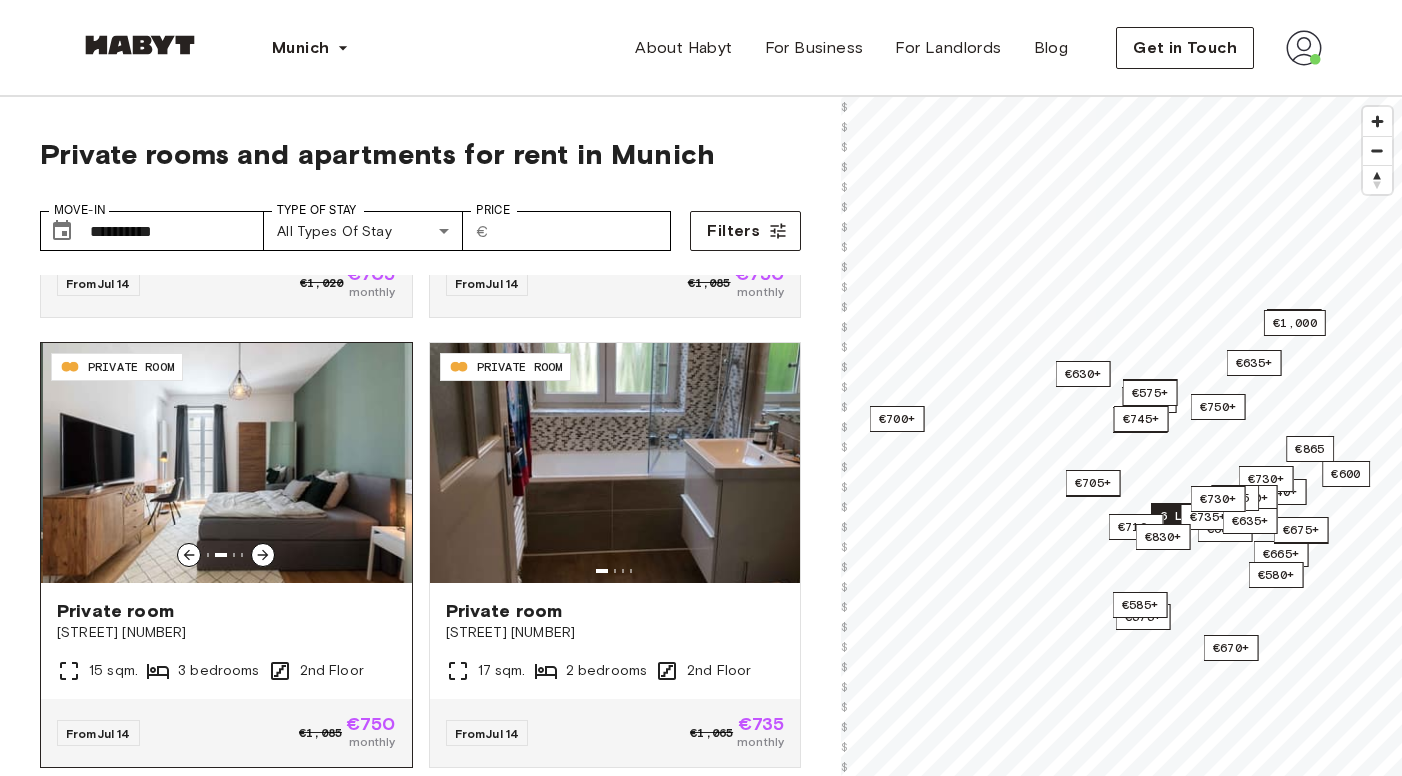 click 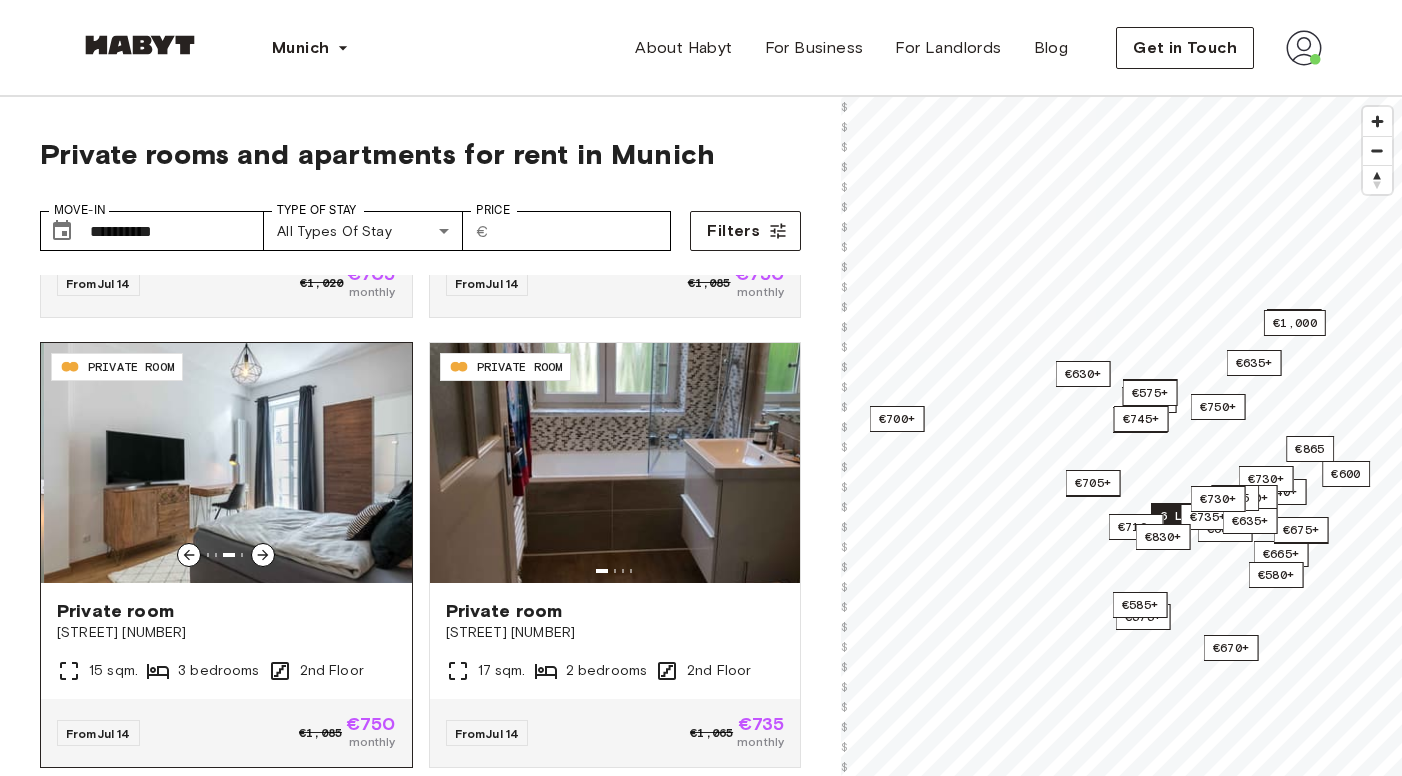 click 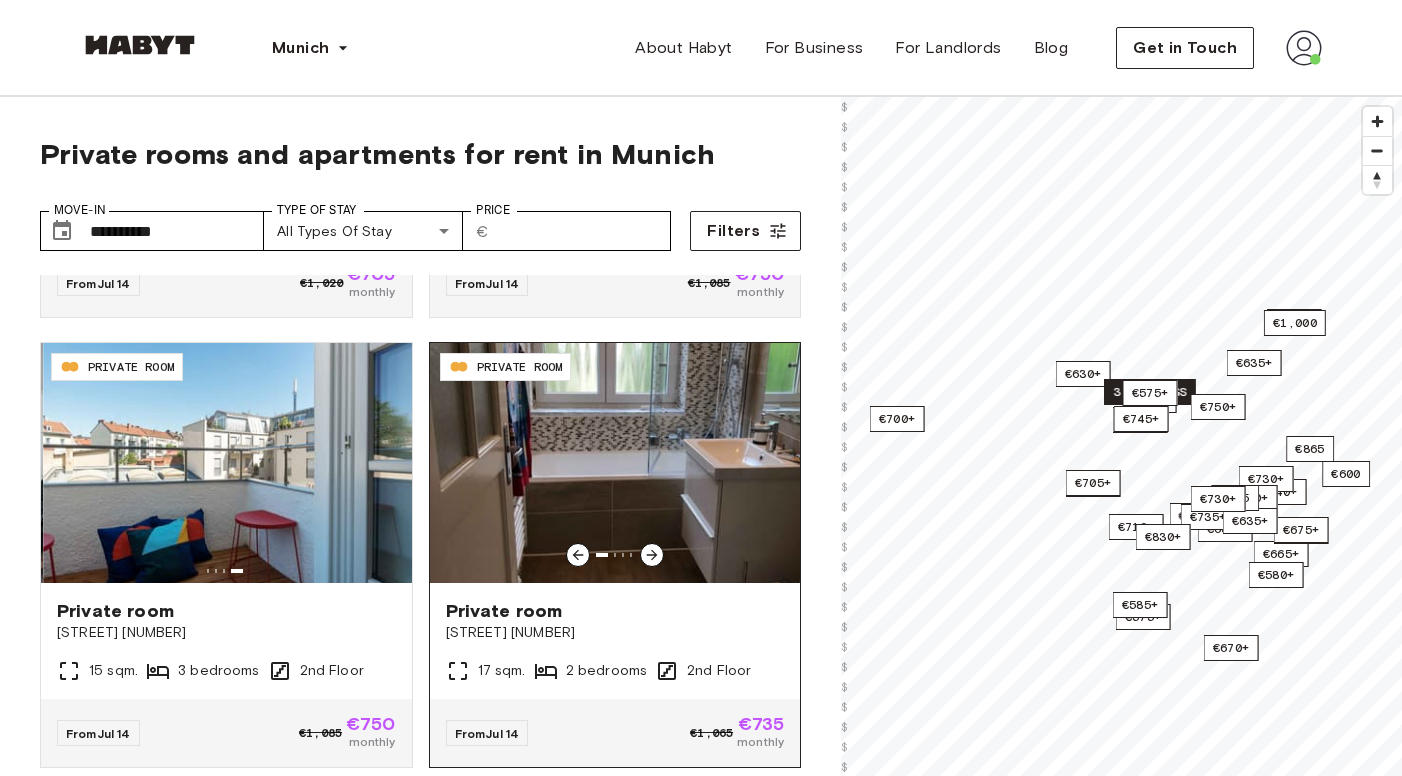 scroll, scrollTop: 3814, scrollLeft: 0, axis: vertical 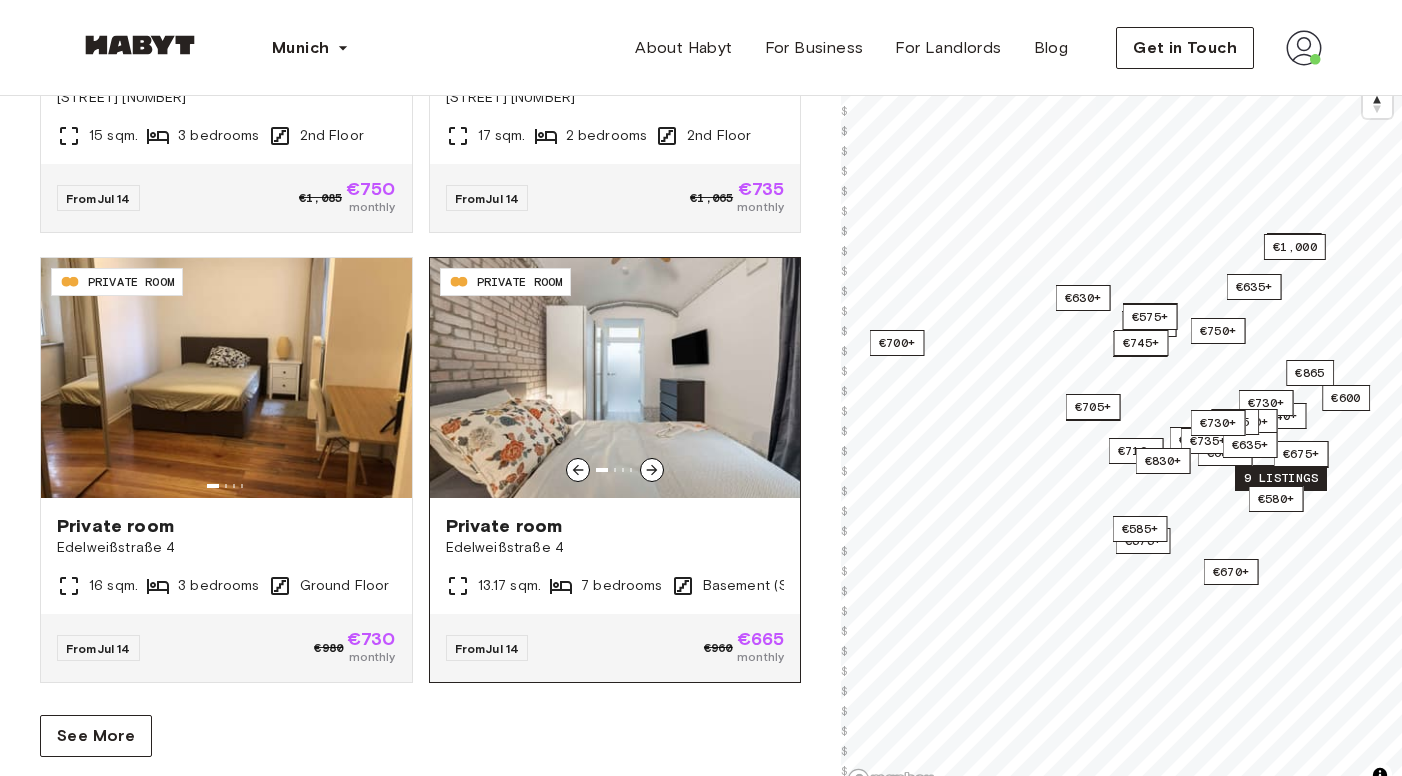 click at bounding box center (652, 470) 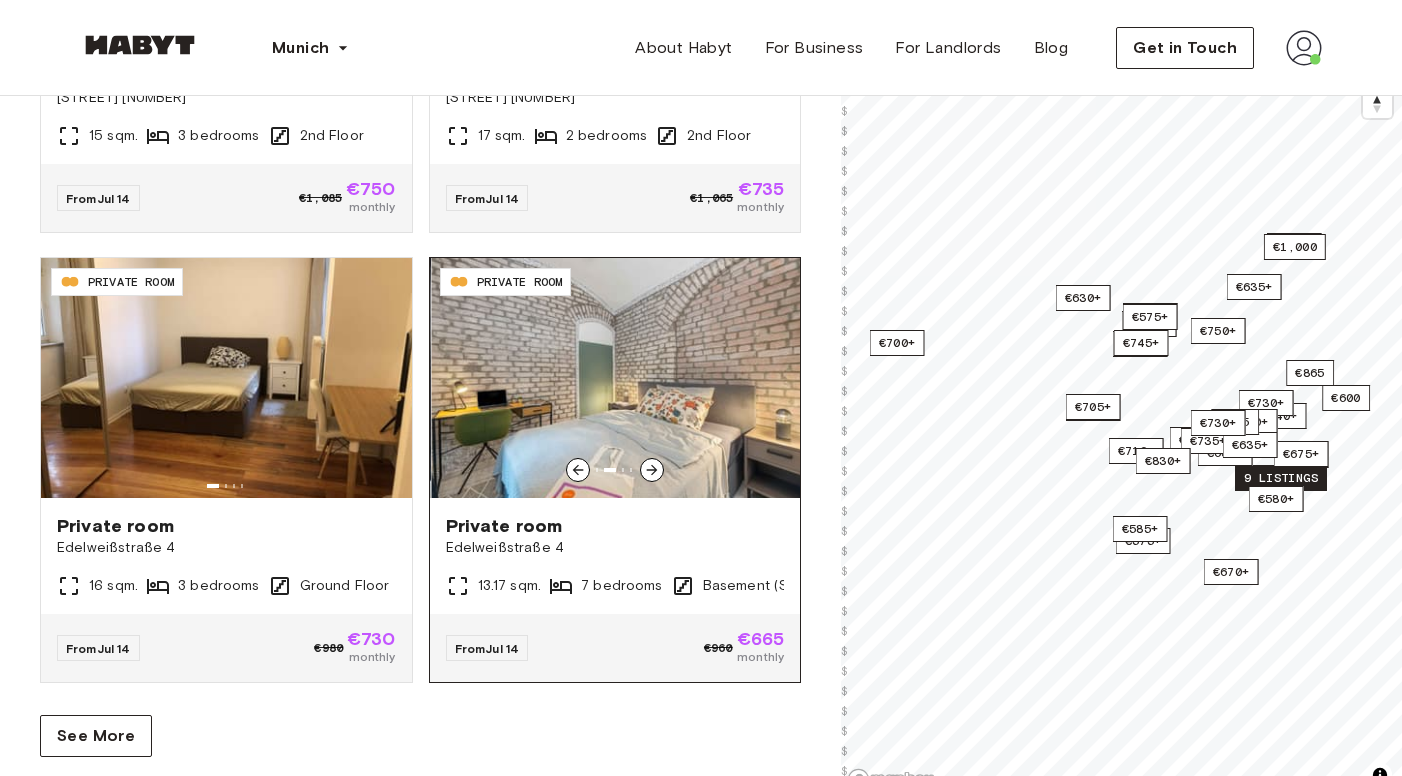 click at bounding box center [652, 470] 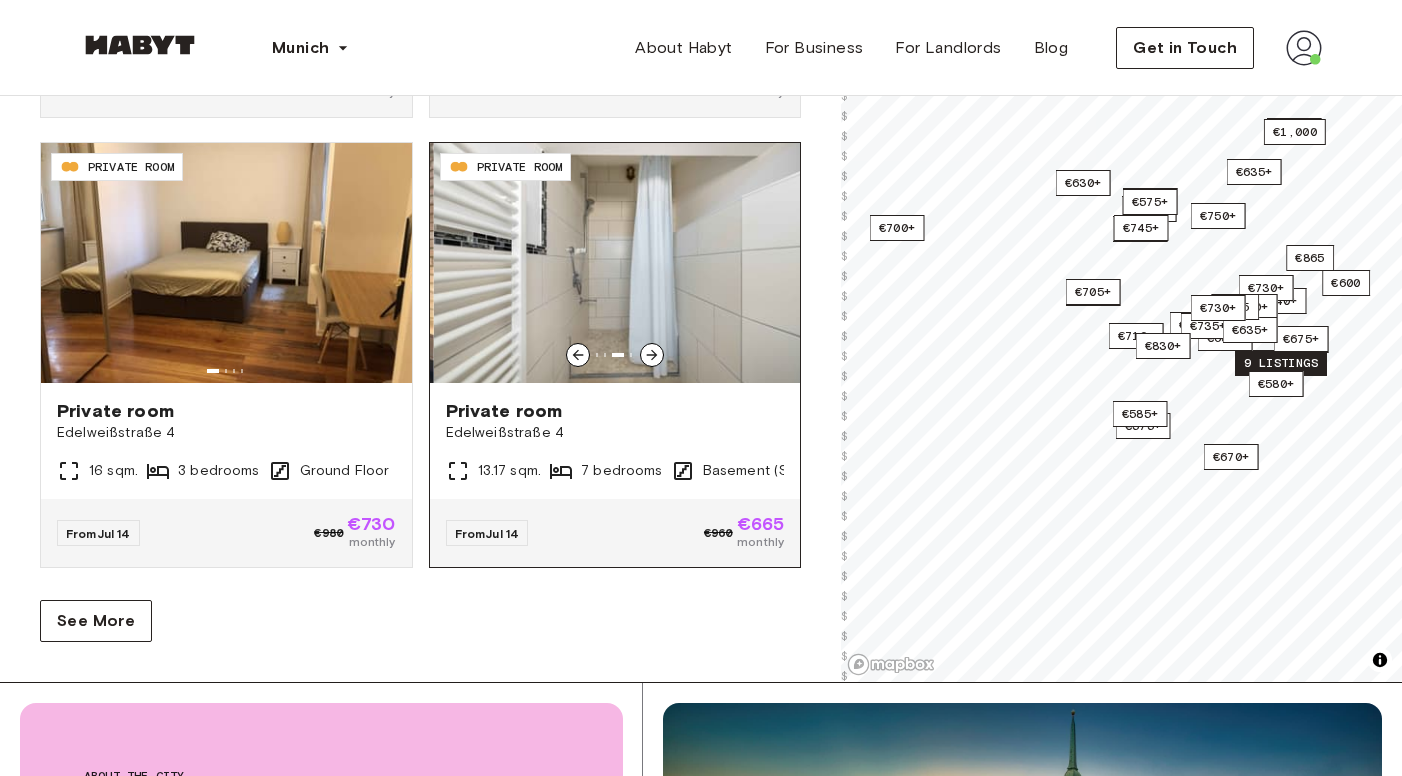 scroll, scrollTop: 621, scrollLeft: 0, axis: vertical 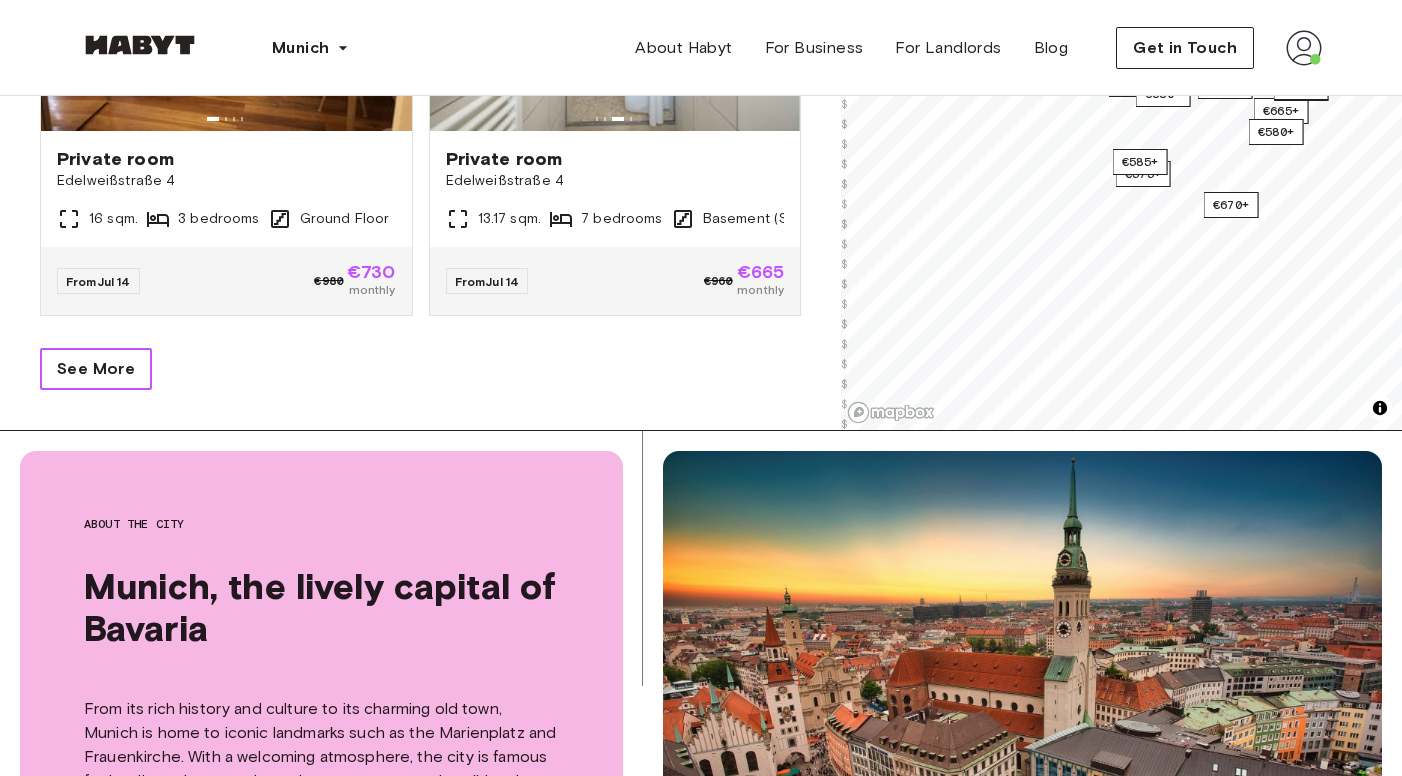 click on "See More" at bounding box center [96, 369] 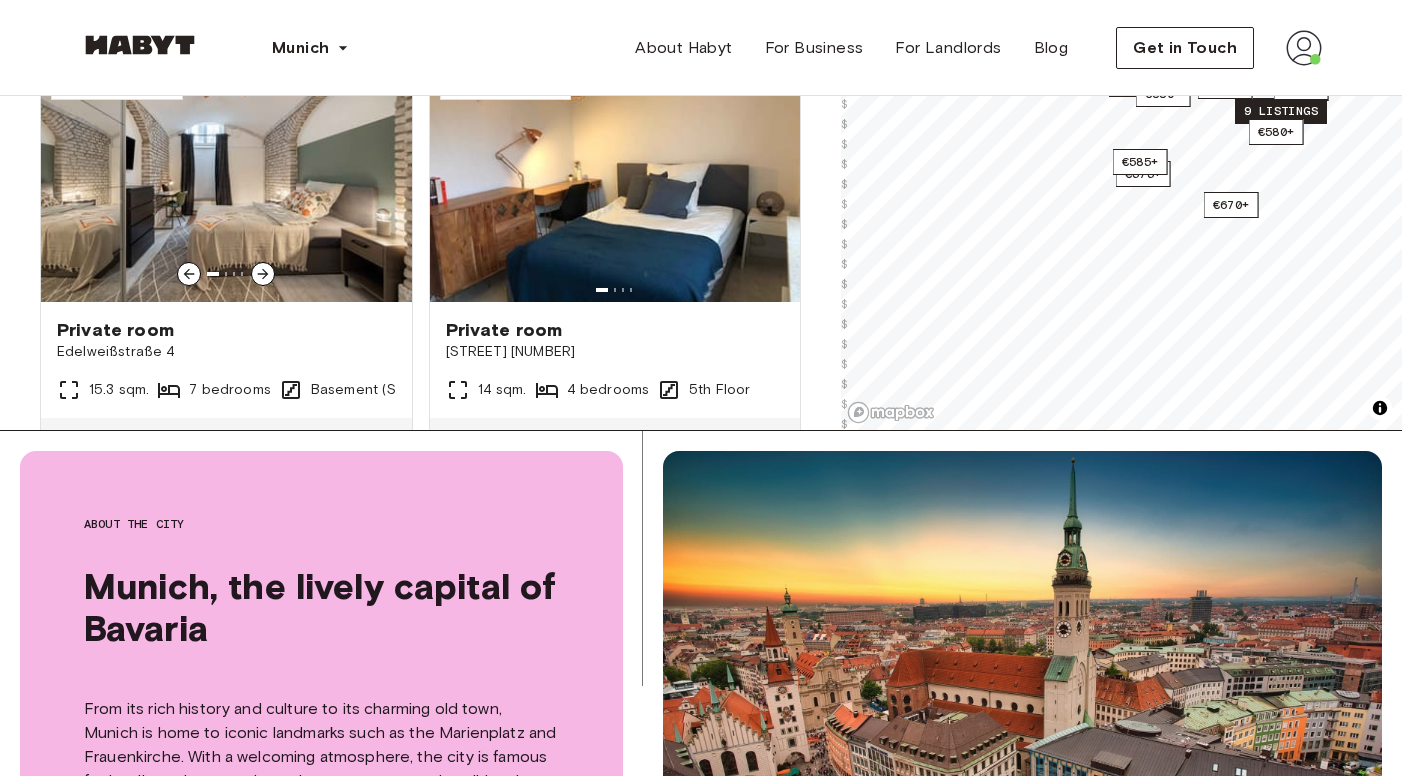 scroll, scrollTop: 4097, scrollLeft: 0, axis: vertical 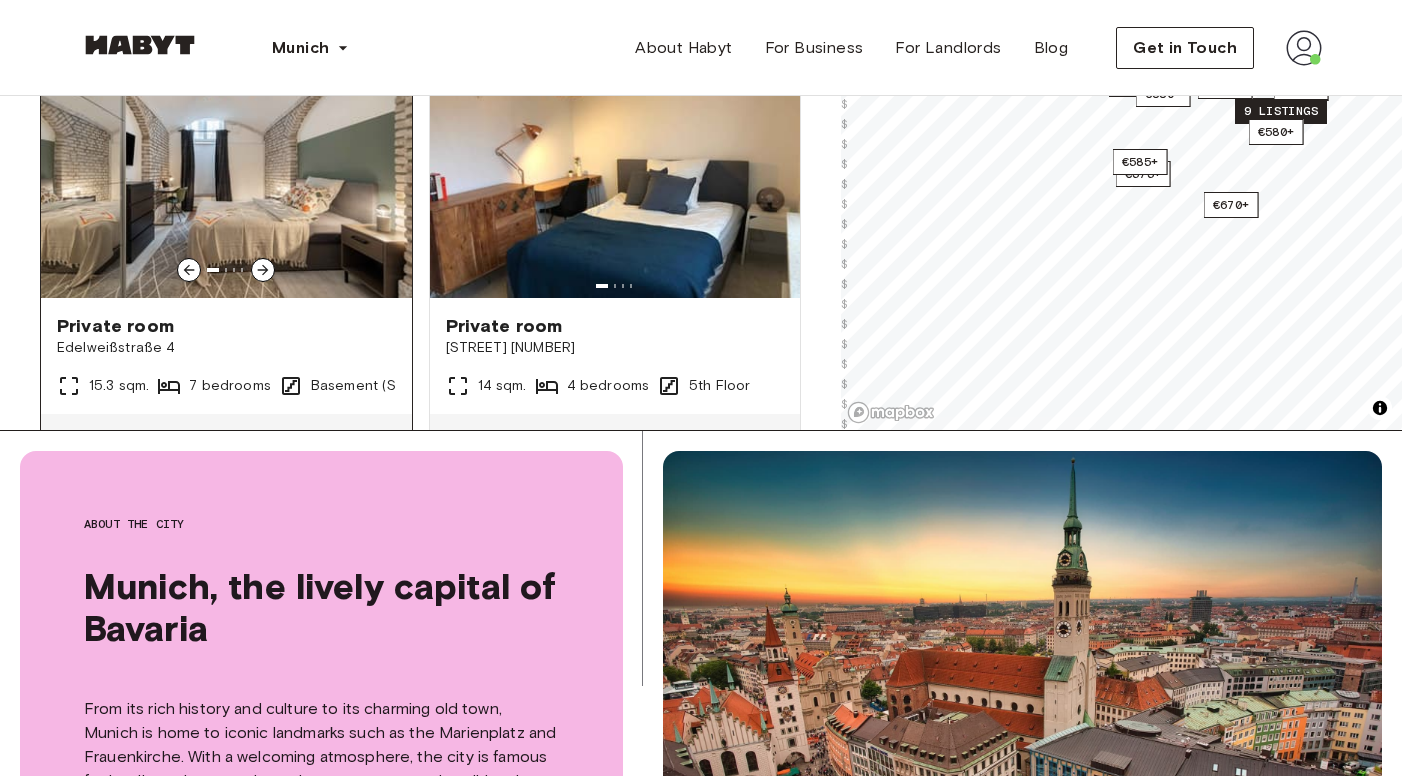 click 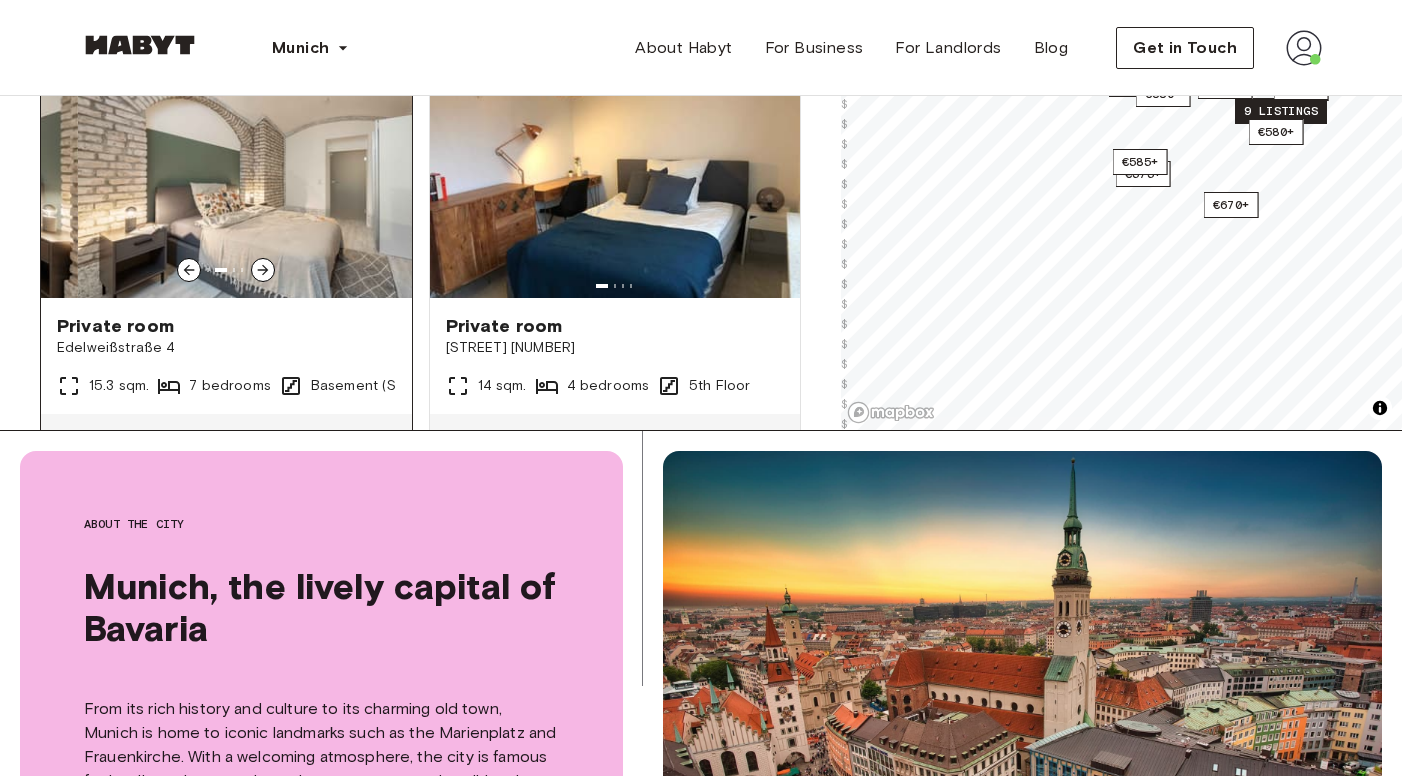 click 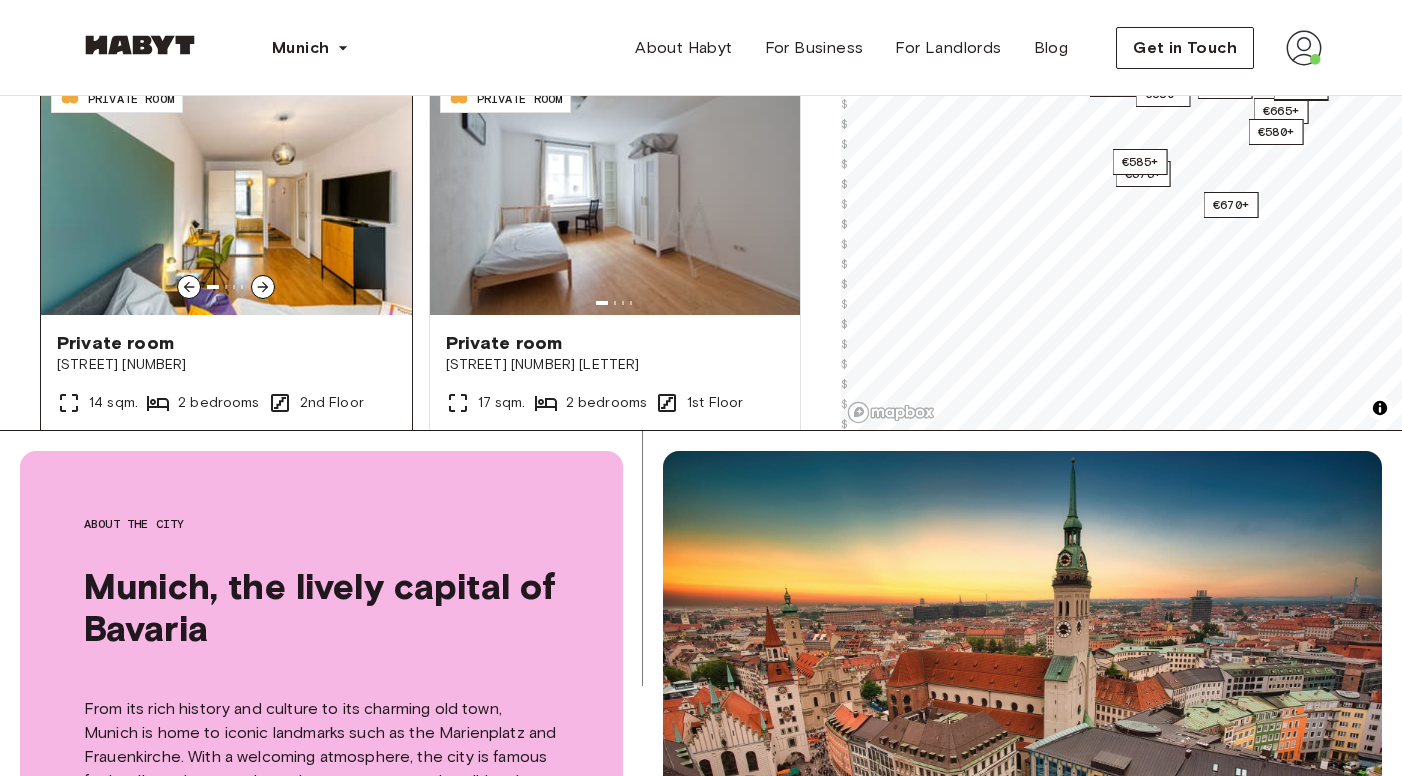 scroll, scrollTop: 4535, scrollLeft: 0, axis: vertical 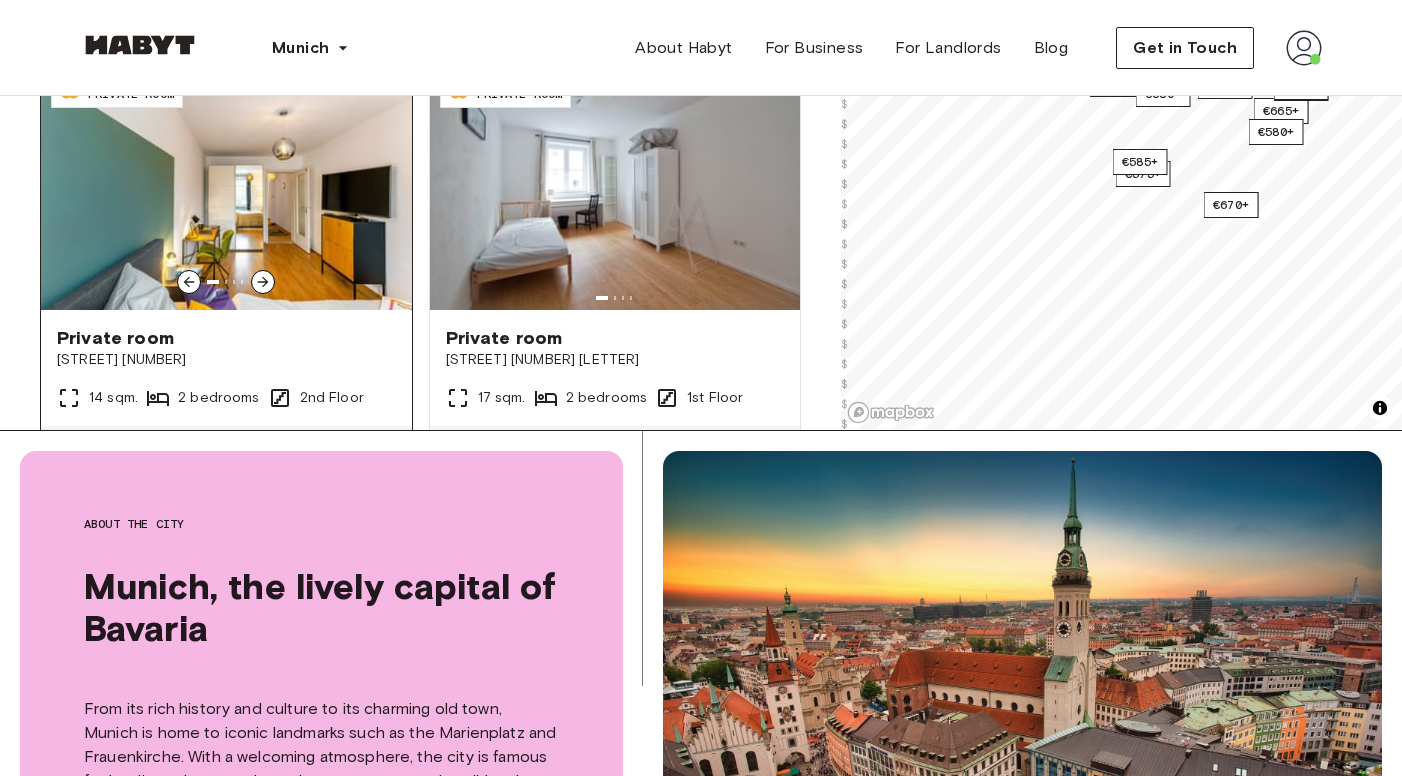 click 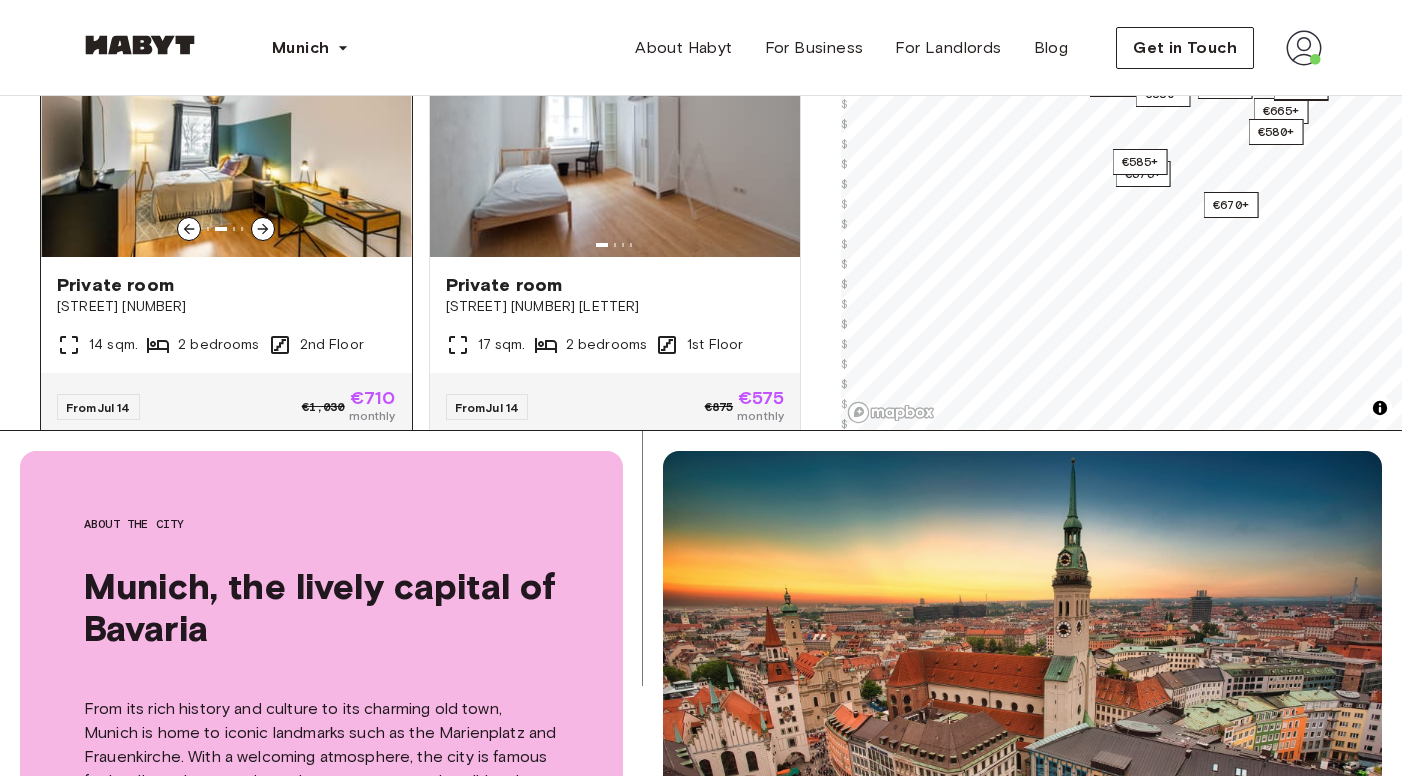 scroll, scrollTop: 4506, scrollLeft: 0, axis: vertical 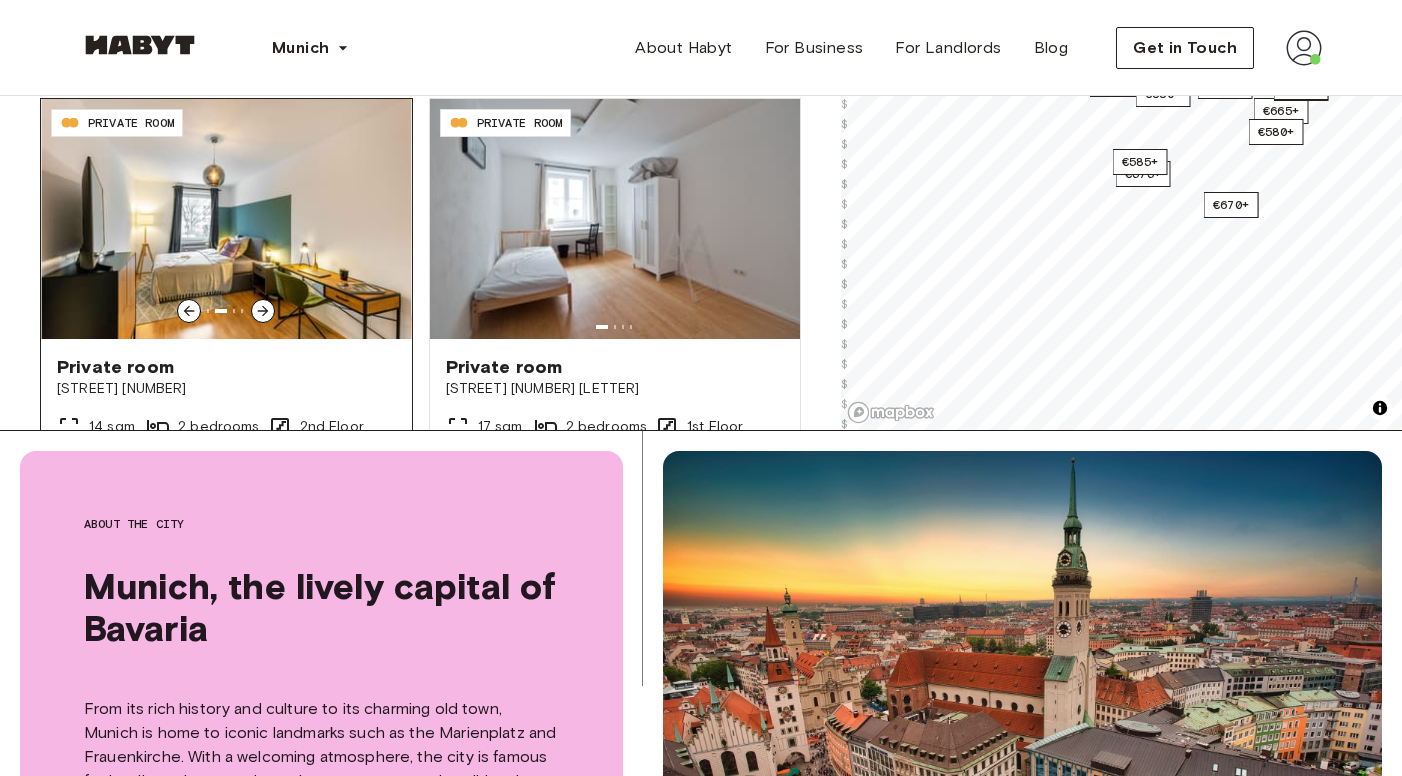 click 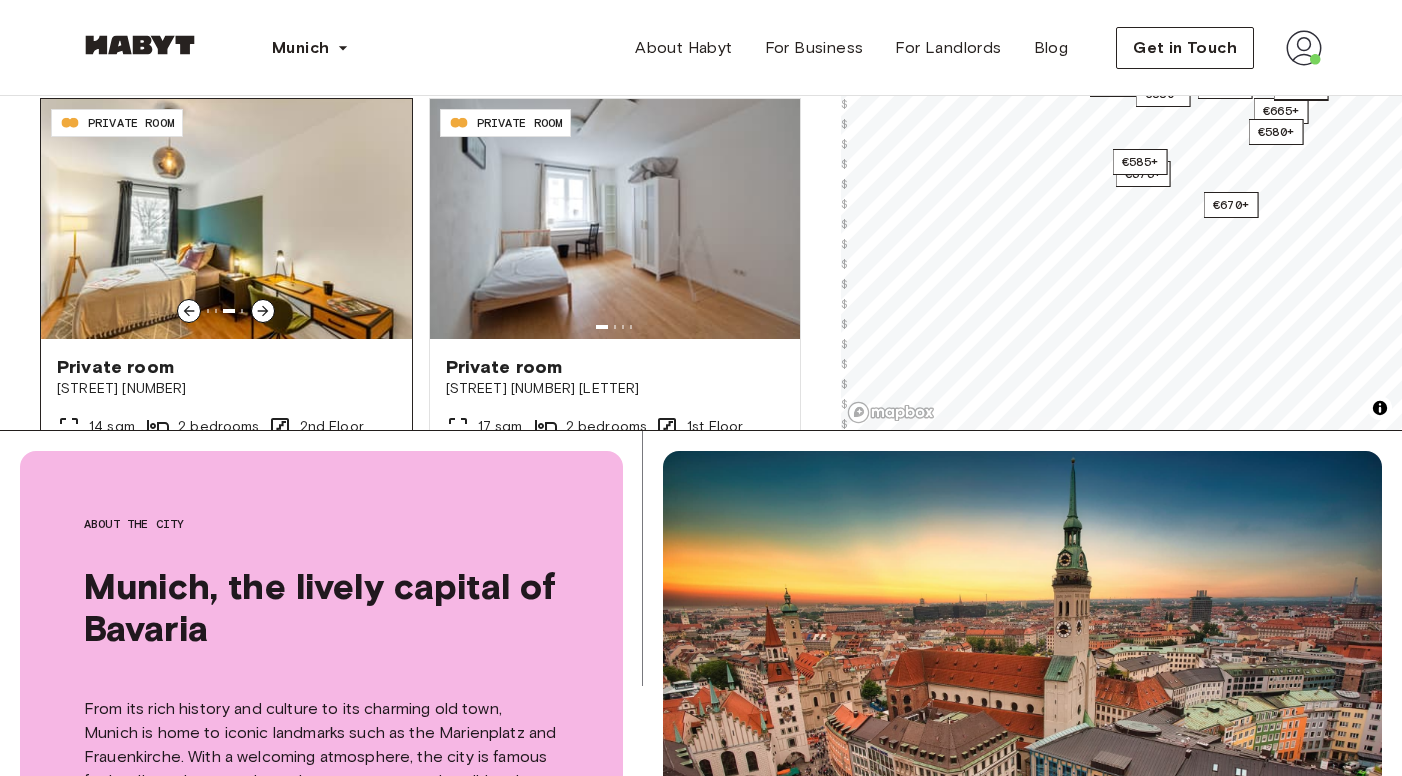 click 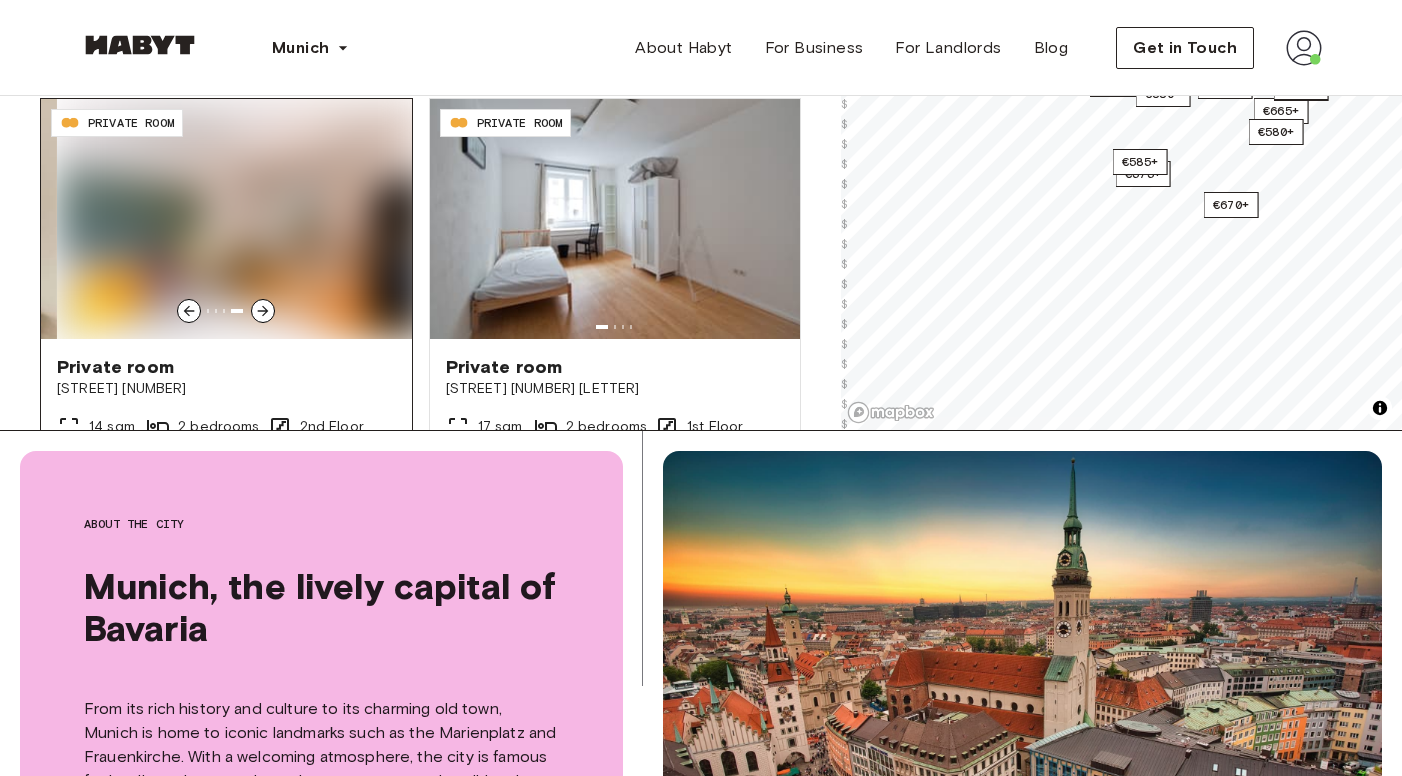 click at bounding box center (226, 311) 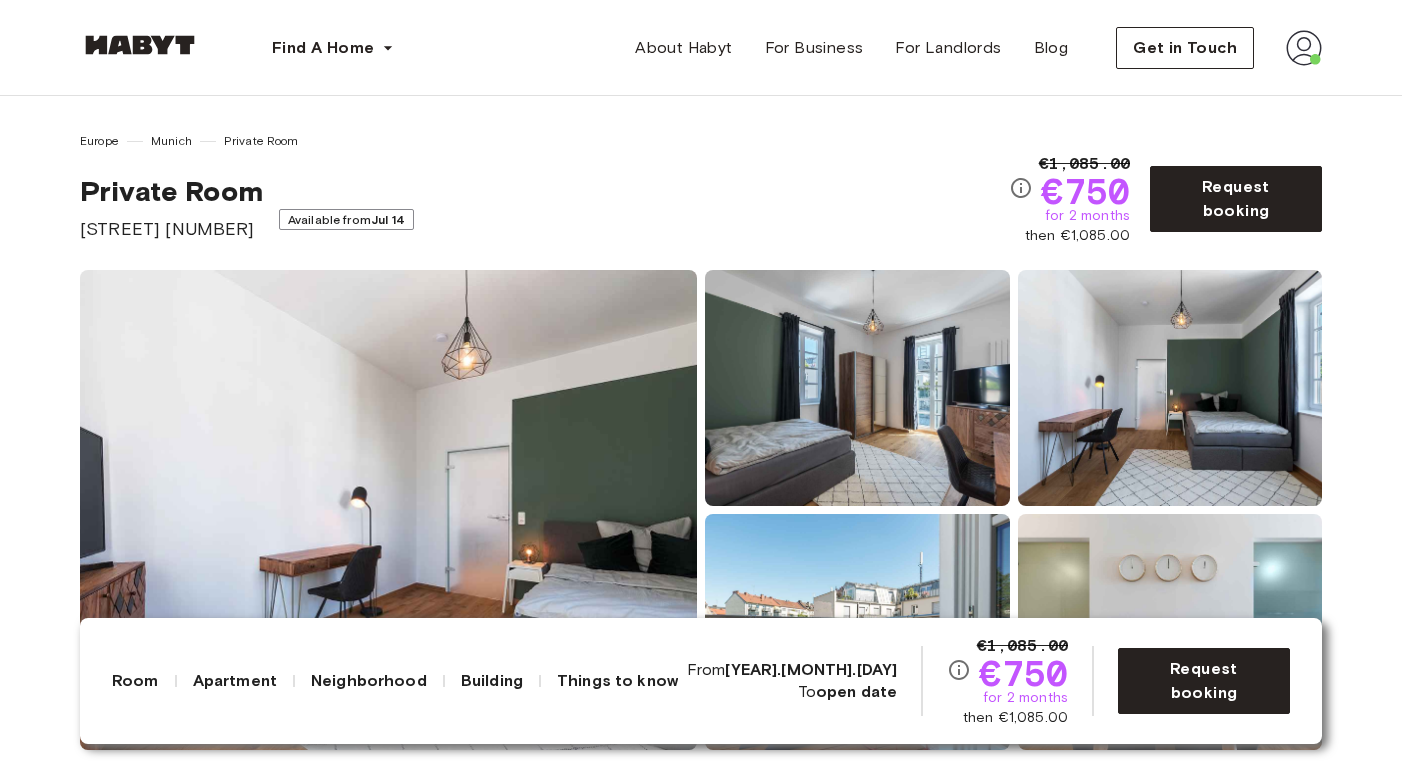 scroll, scrollTop: 0, scrollLeft: 0, axis: both 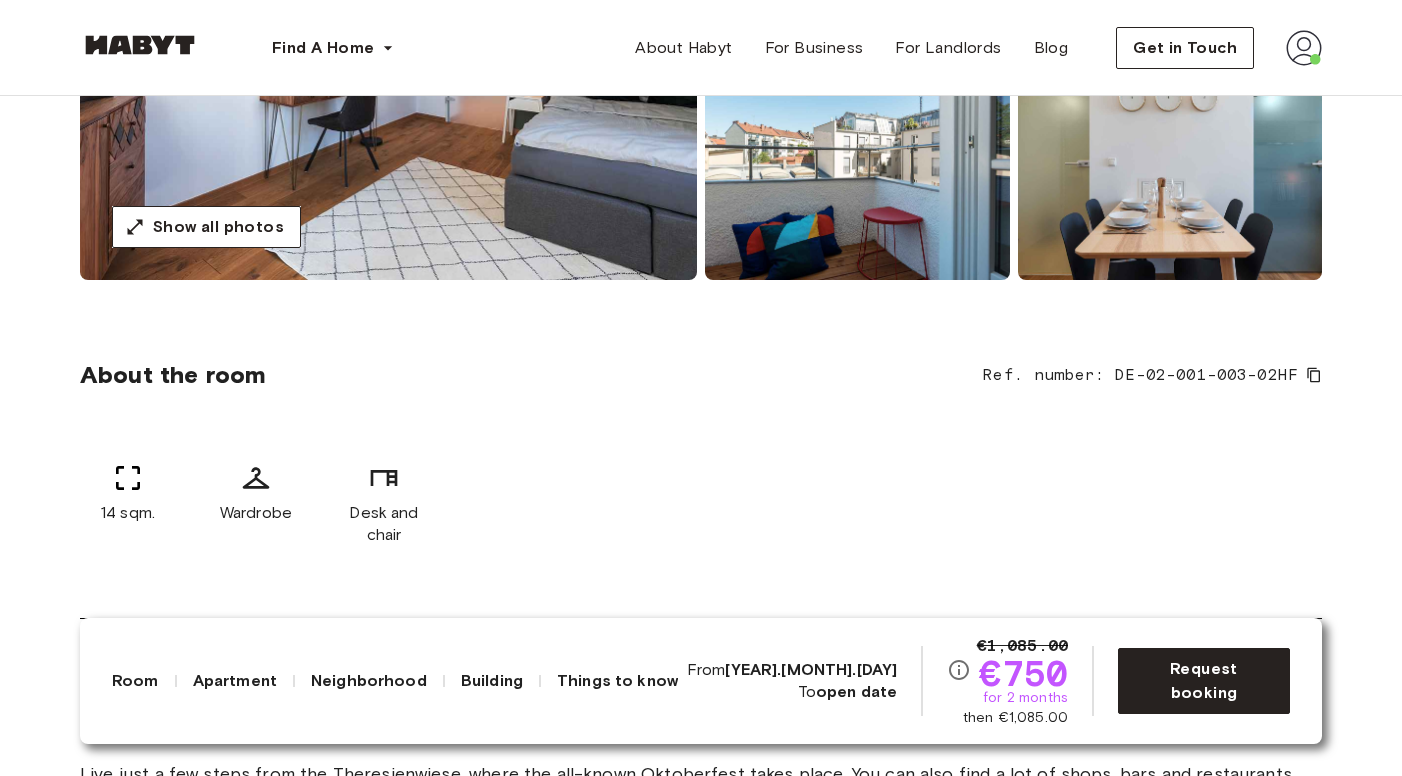 click at bounding box center (857, 162) 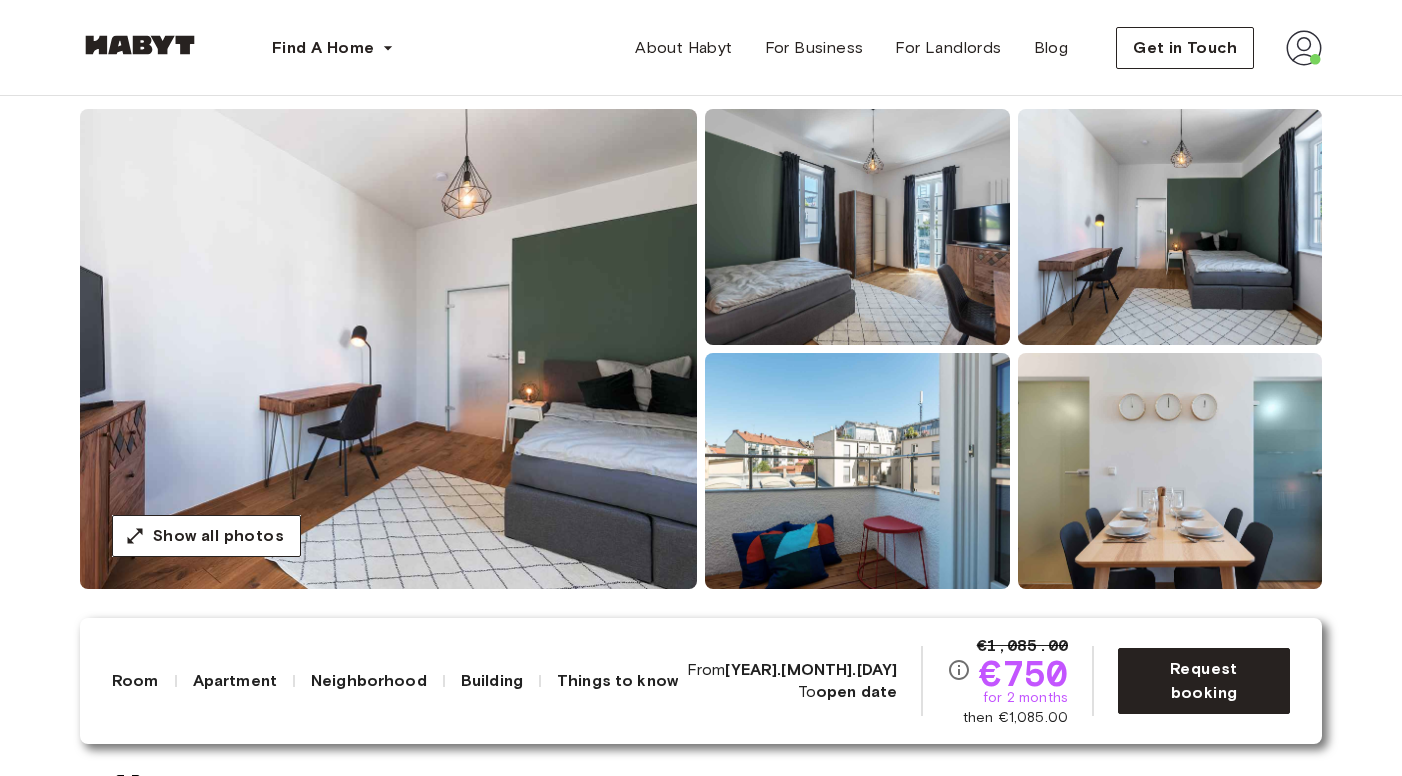 scroll, scrollTop: 125, scrollLeft: 0, axis: vertical 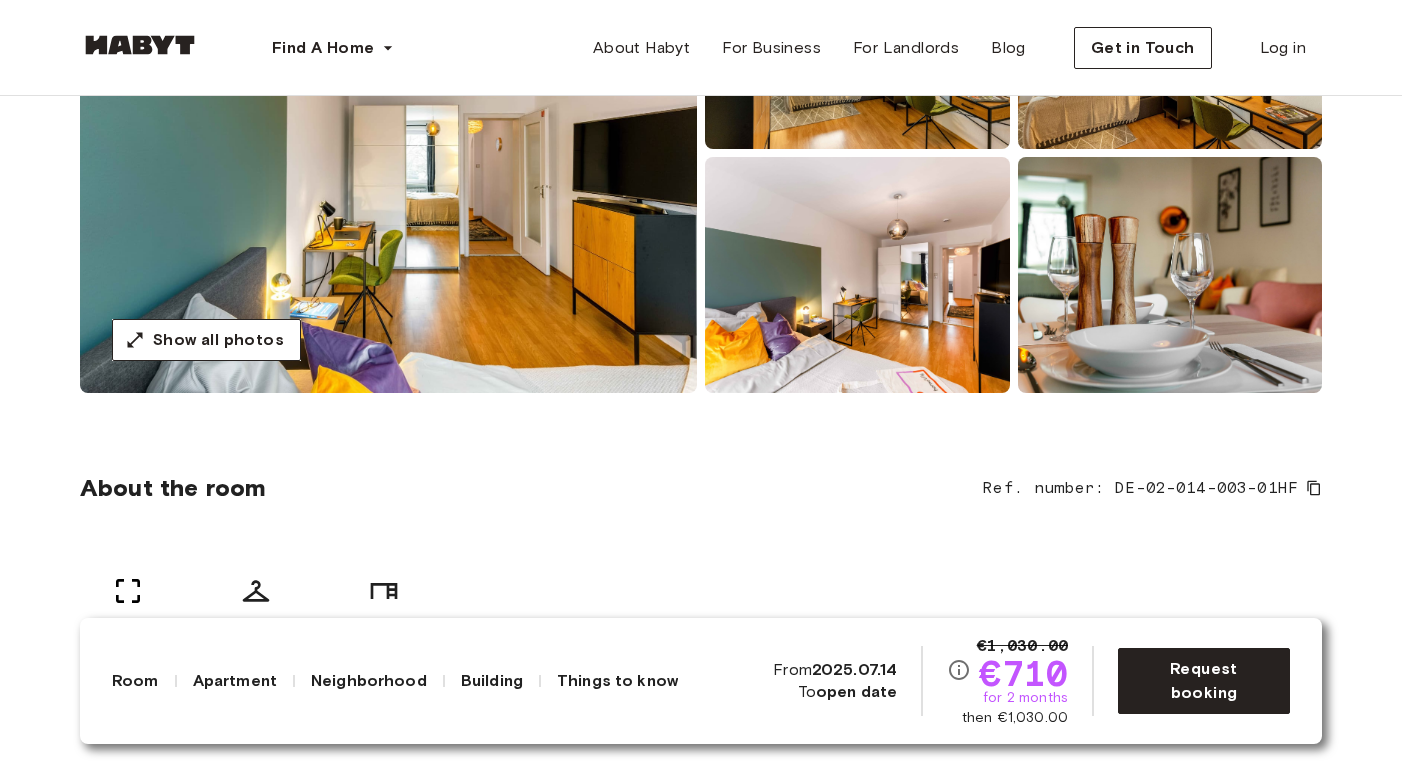 click on "open date" at bounding box center (856, 691) 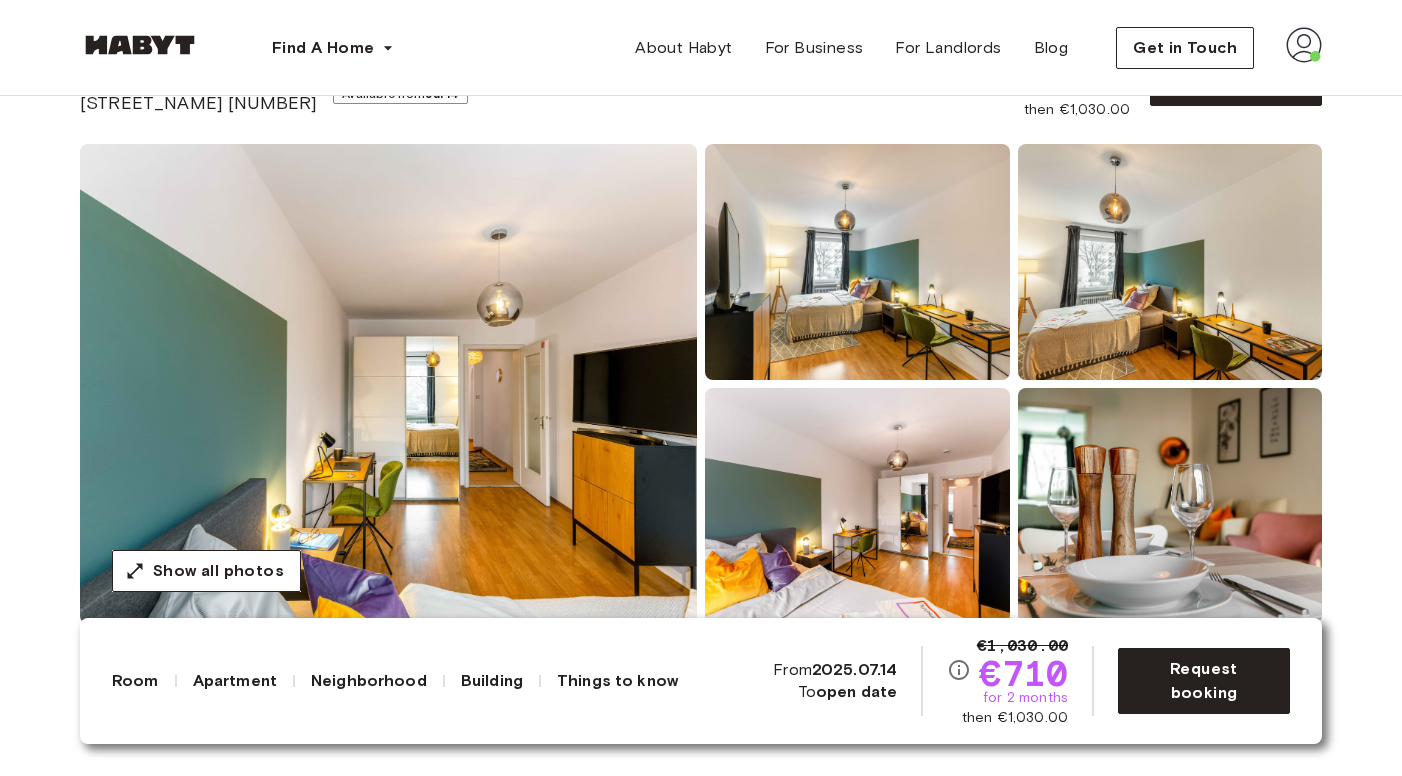 scroll, scrollTop: 129, scrollLeft: 0, axis: vertical 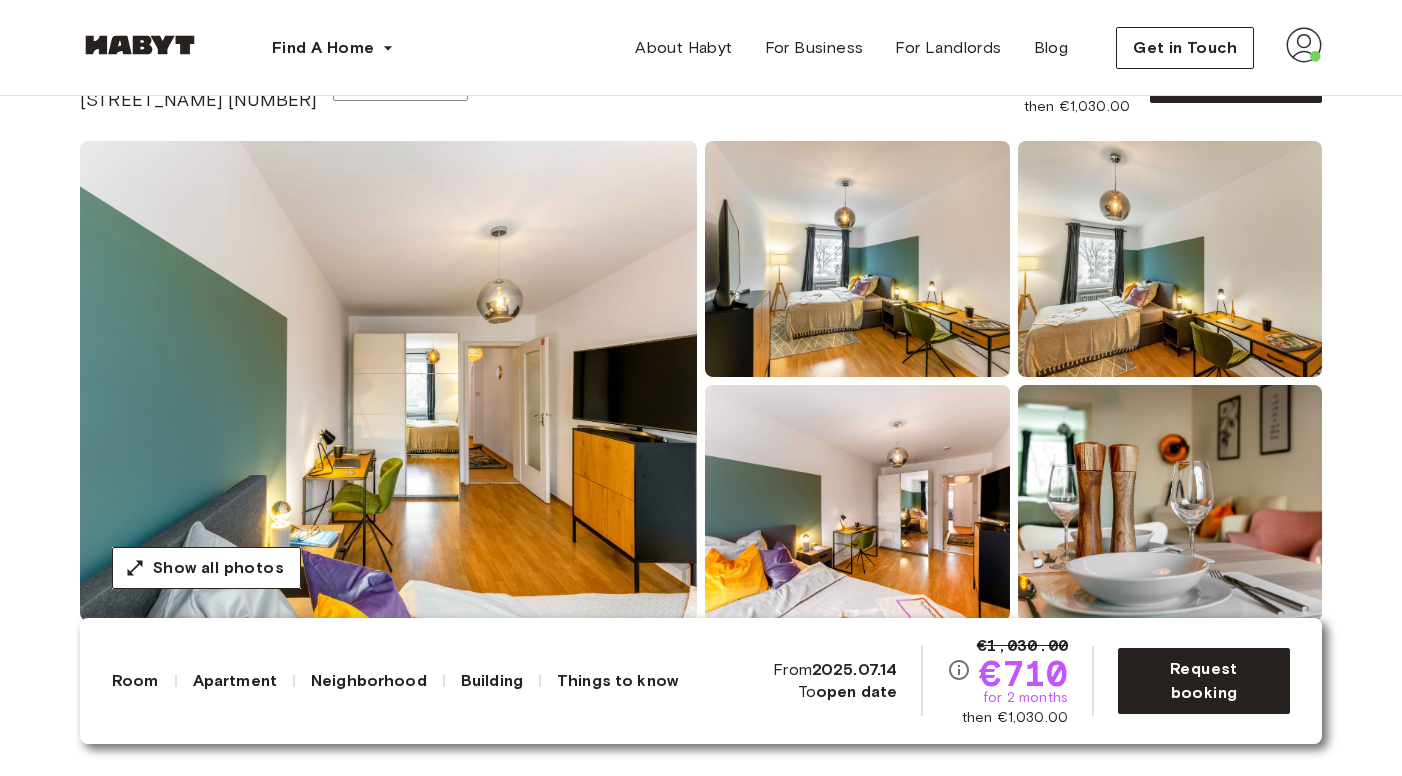click at bounding box center [388, 381] 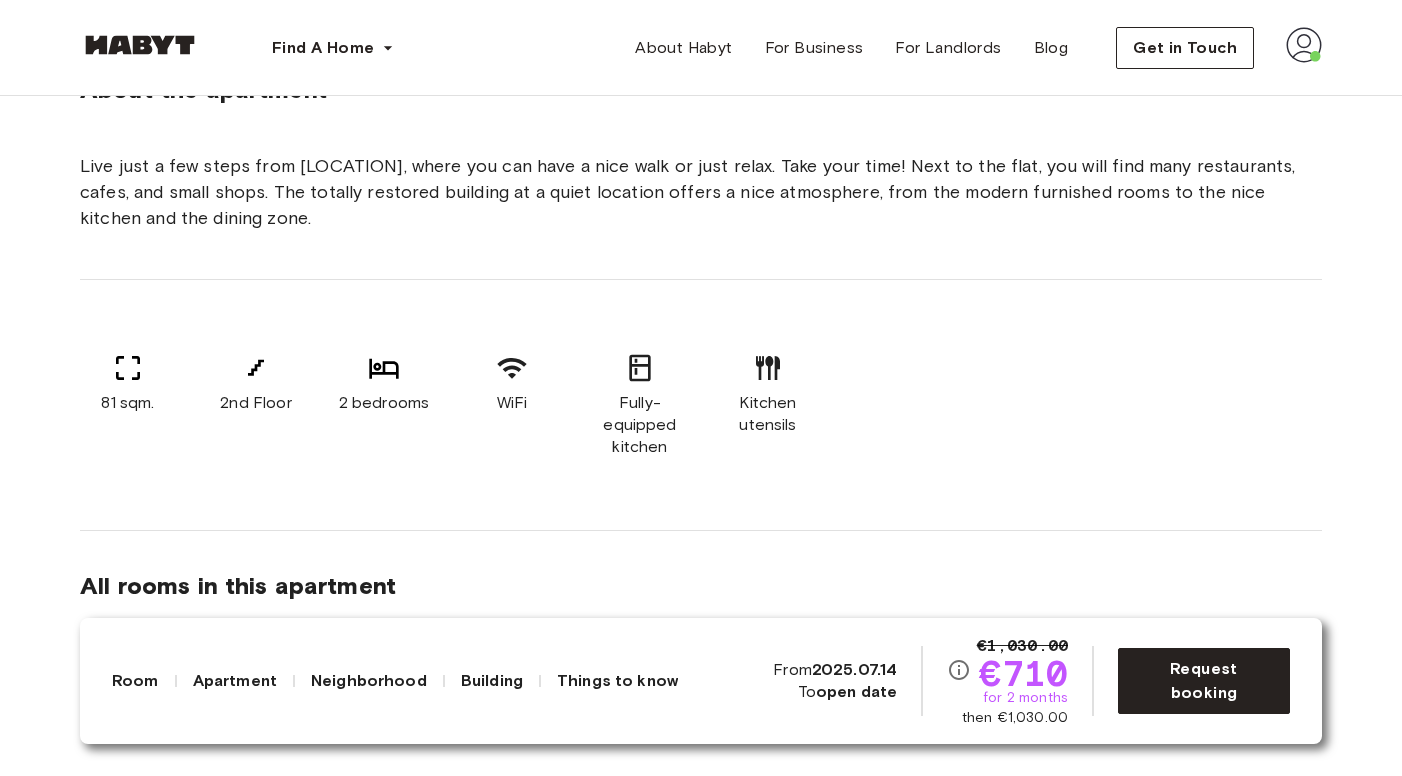 scroll, scrollTop: 1084, scrollLeft: 0, axis: vertical 